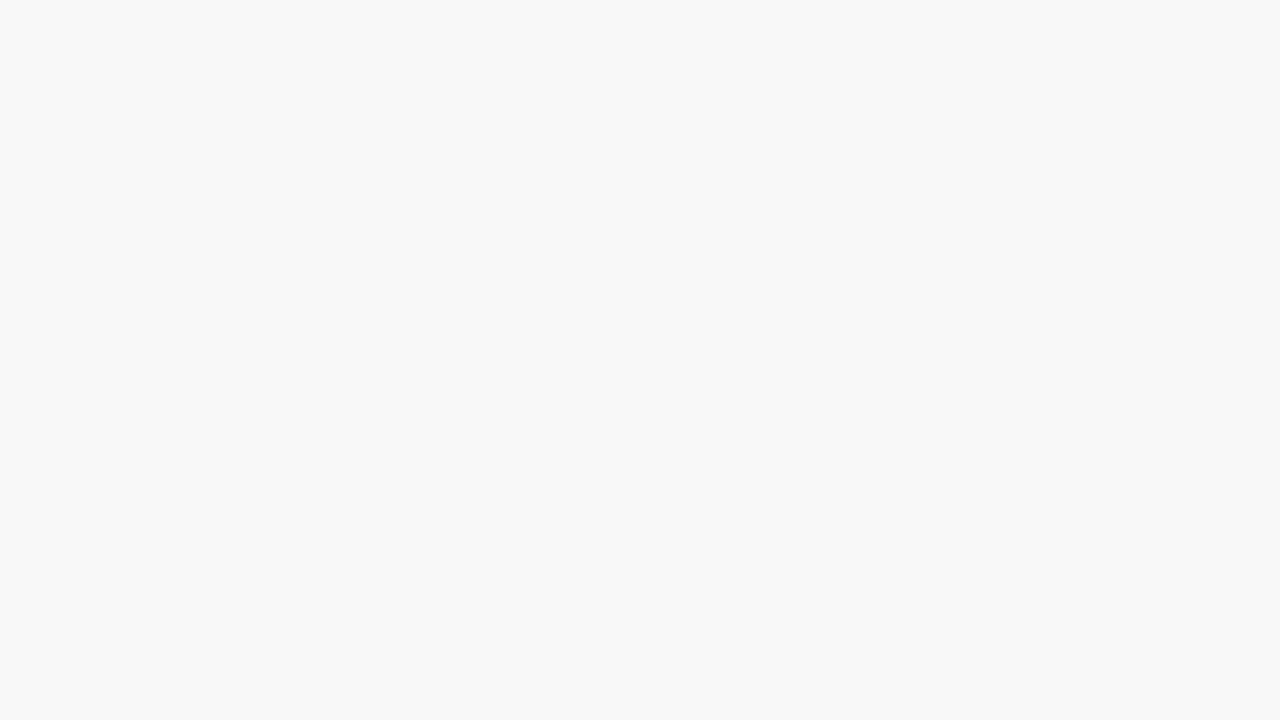 scroll, scrollTop: 0, scrollLeft: 0, axis: both 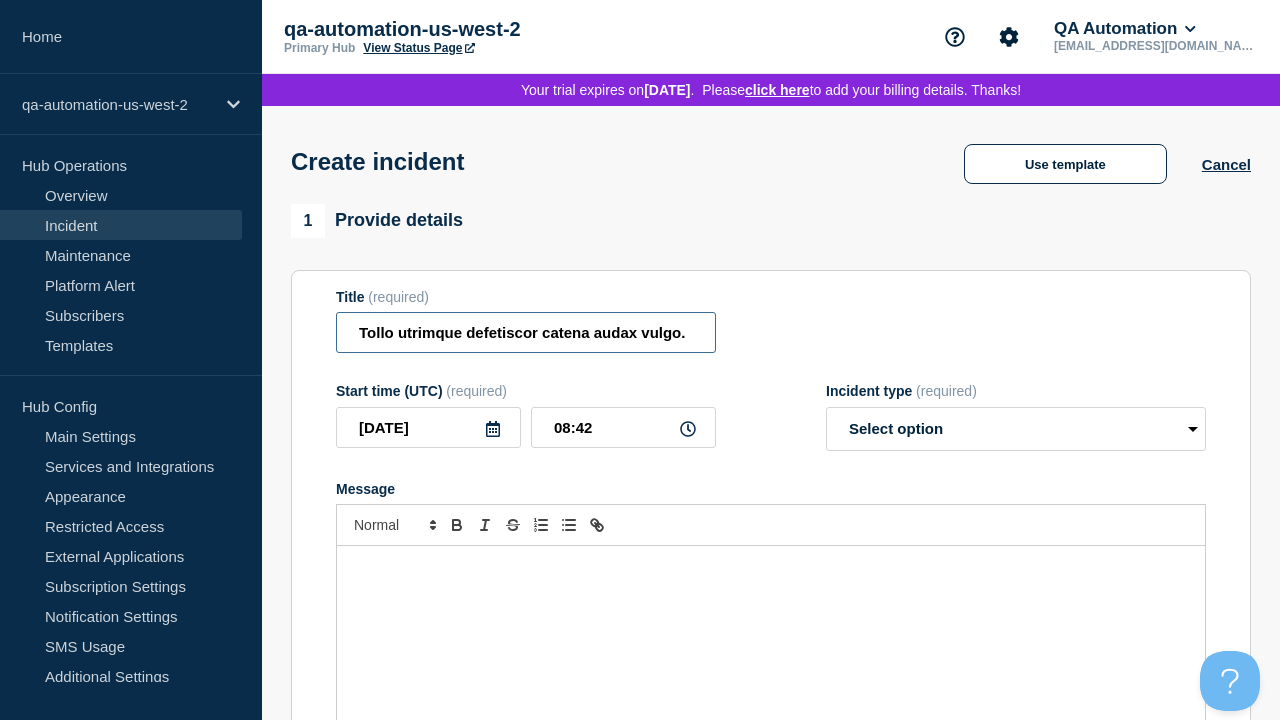 type on "Tollo utrimque defetiscor catena audax vulgo." 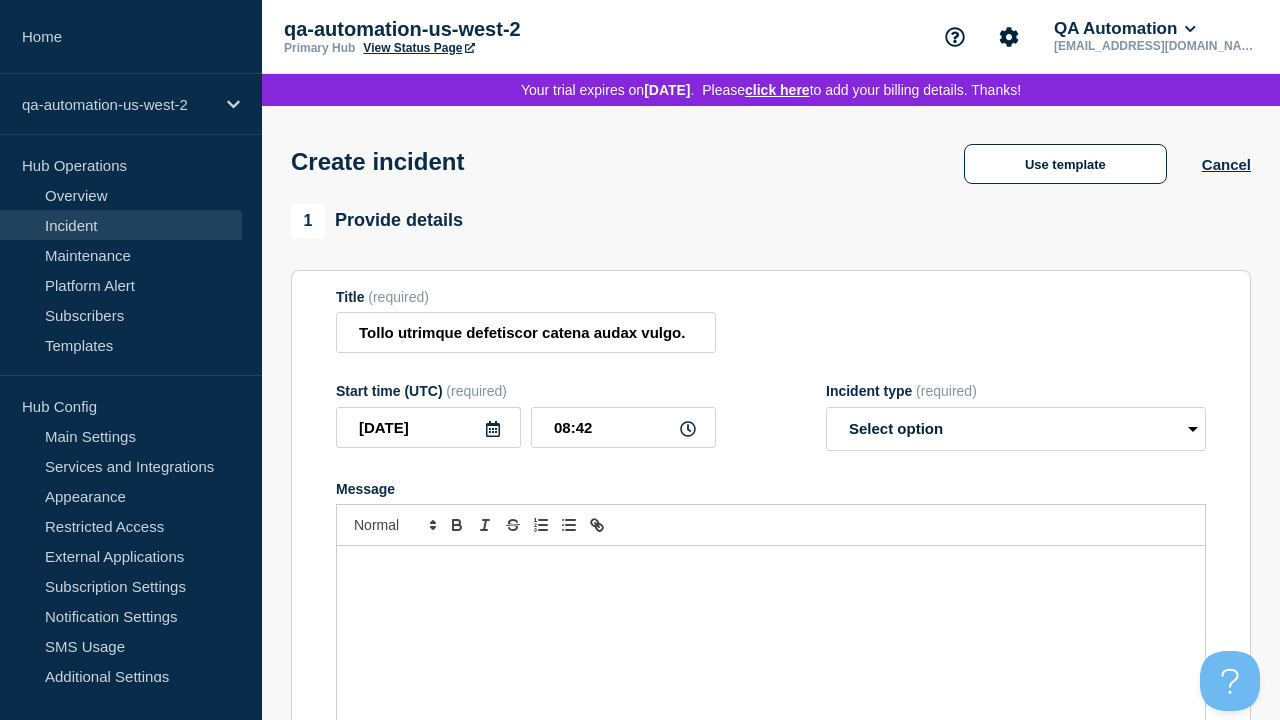 click at bounding box center [771, 666] 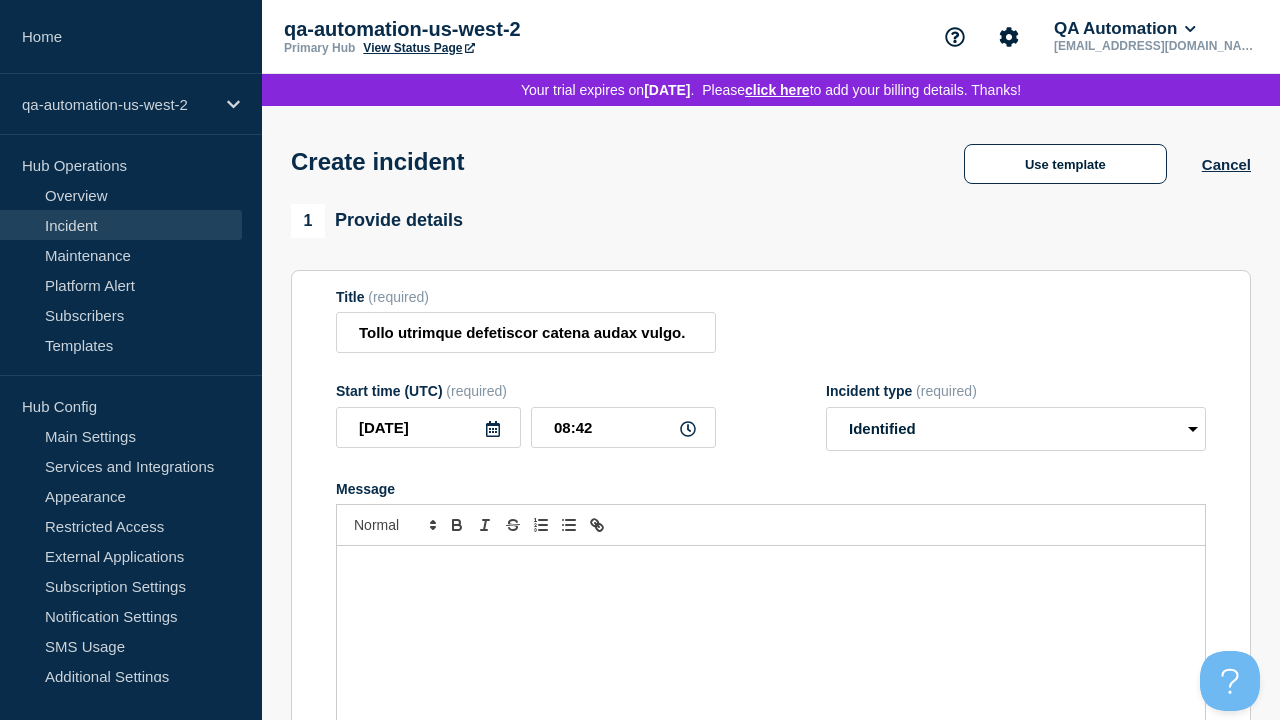 click on "Select Services" at bounding box center [770, 1006] 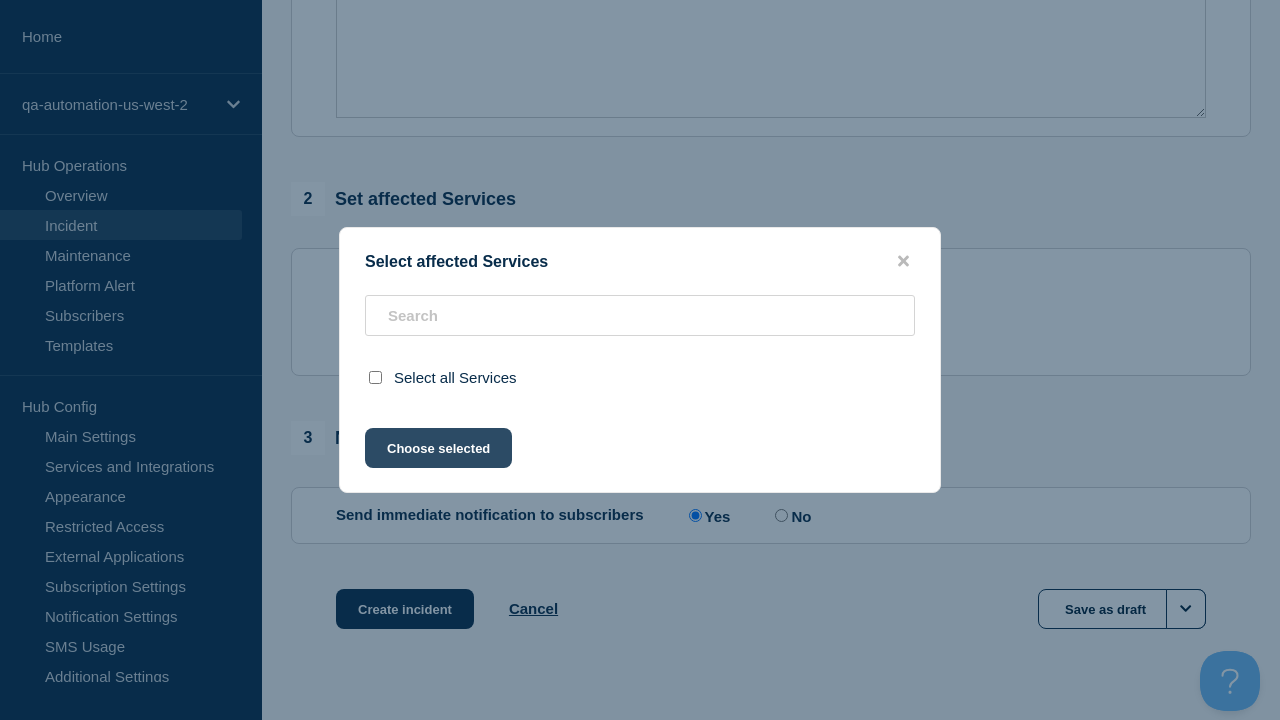 click on "Choose selected" 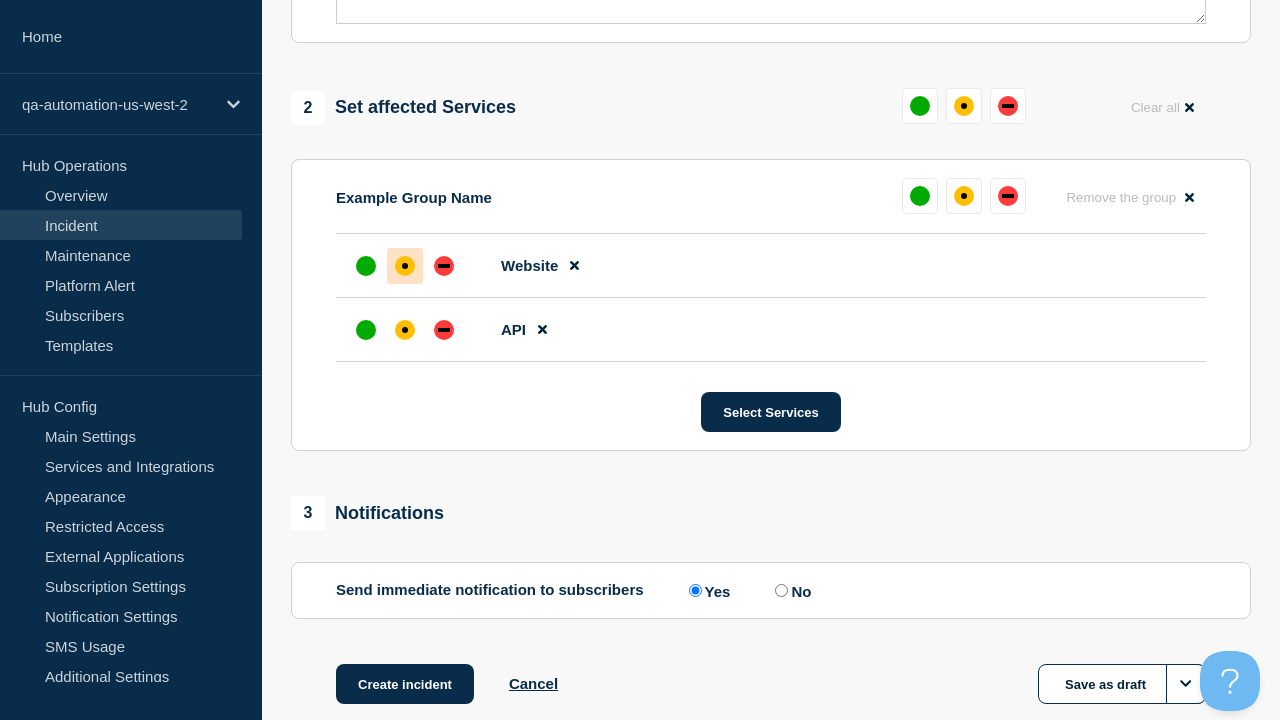 click at bounding box center (444, 330) 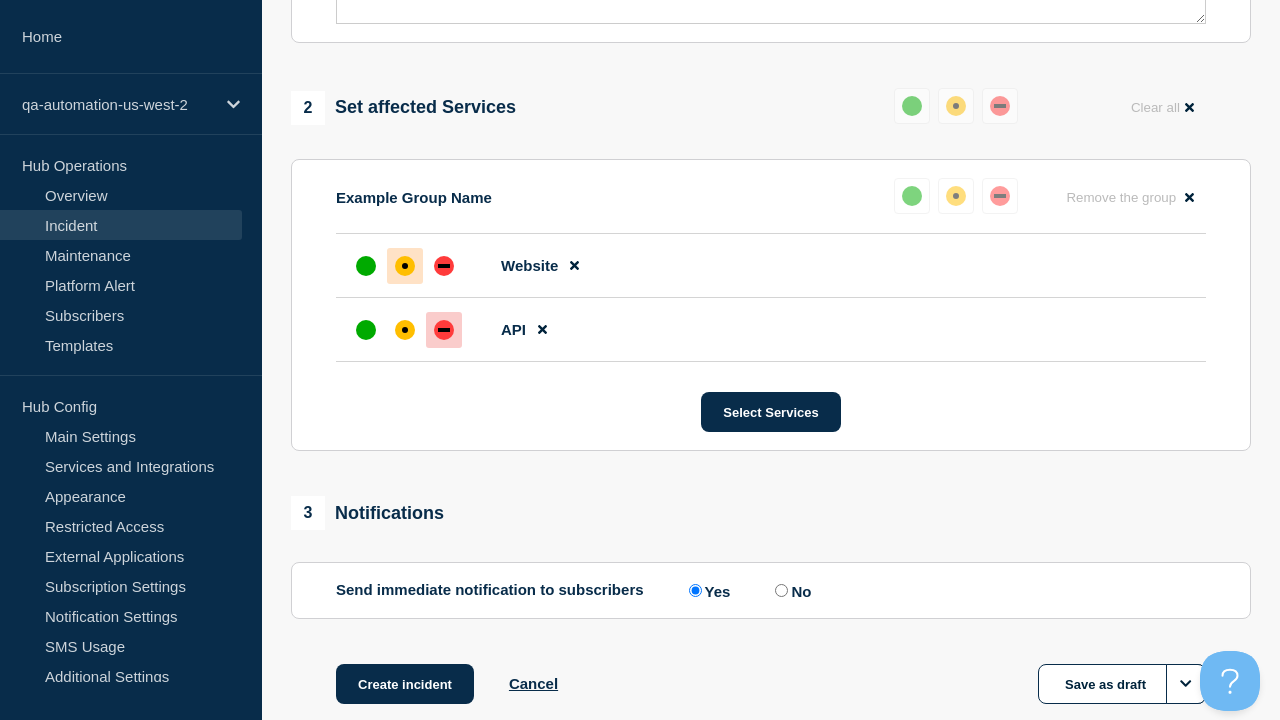 click on "Create incident" at bounding box center (405, 684) 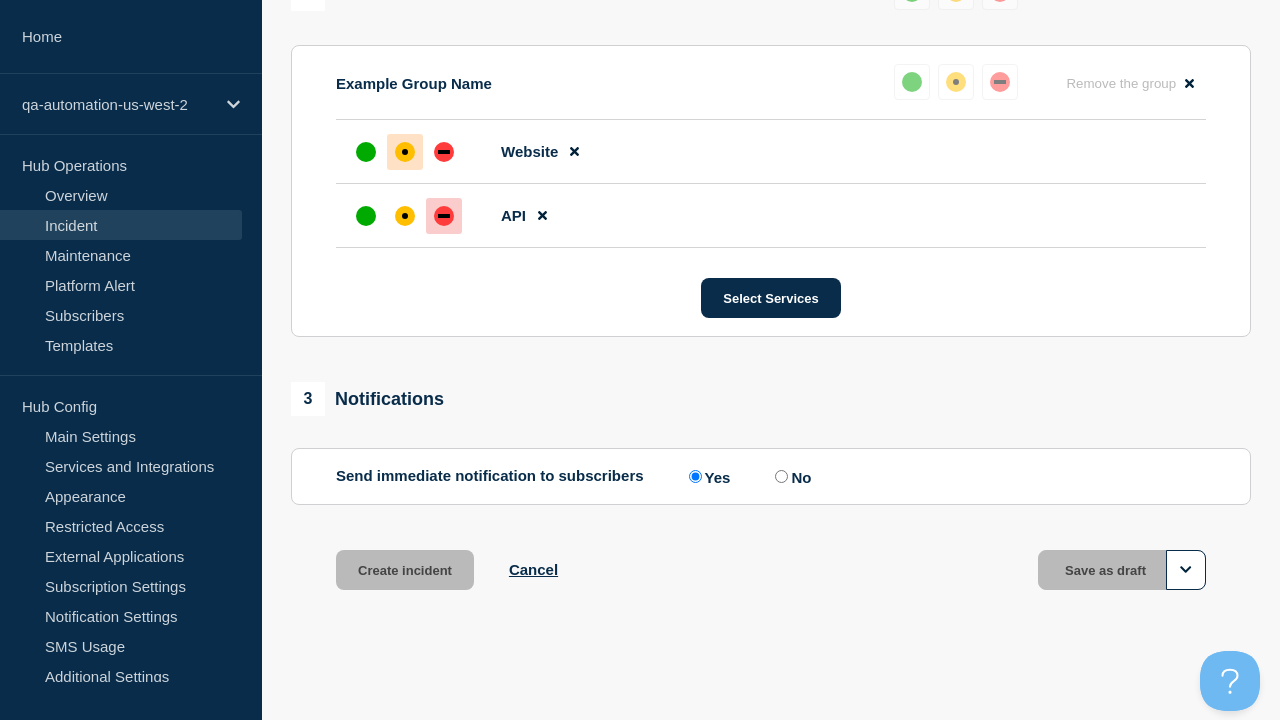 scroll, scrollTop: 954, scrollLeft: 0, axis: vertical 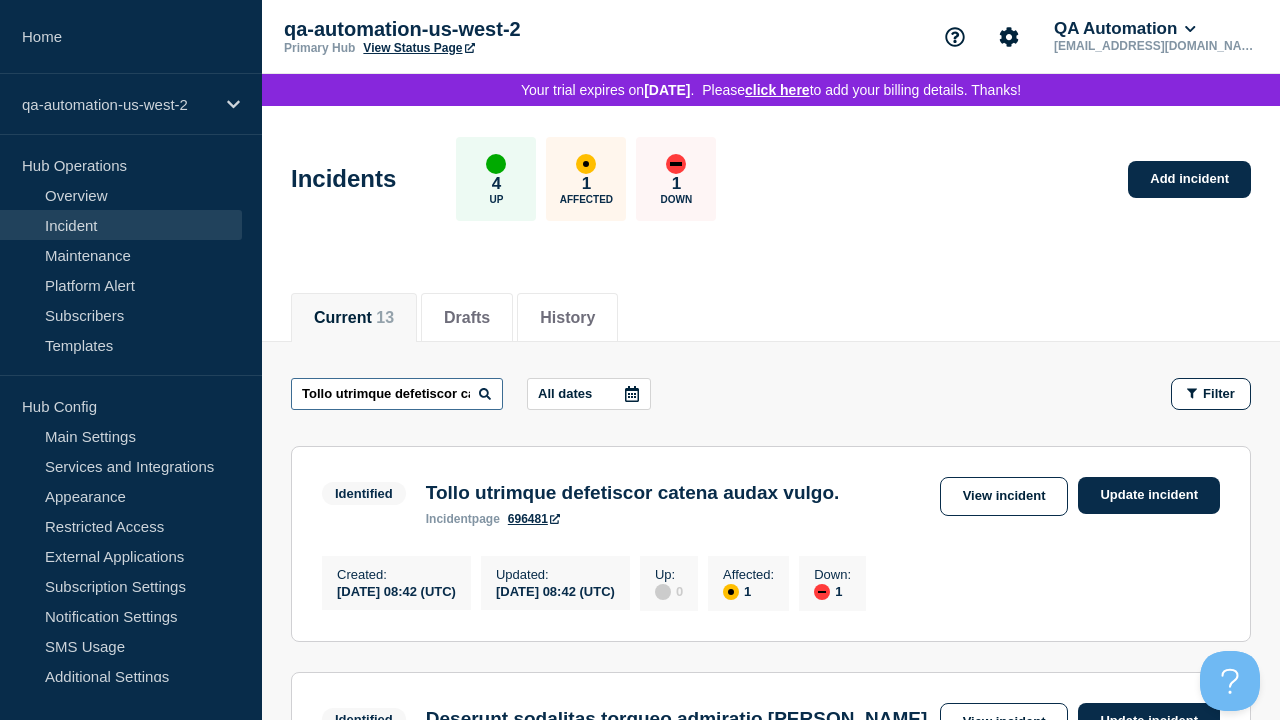 type on "Tollo utrimque defetiscor catena audax vulgo." 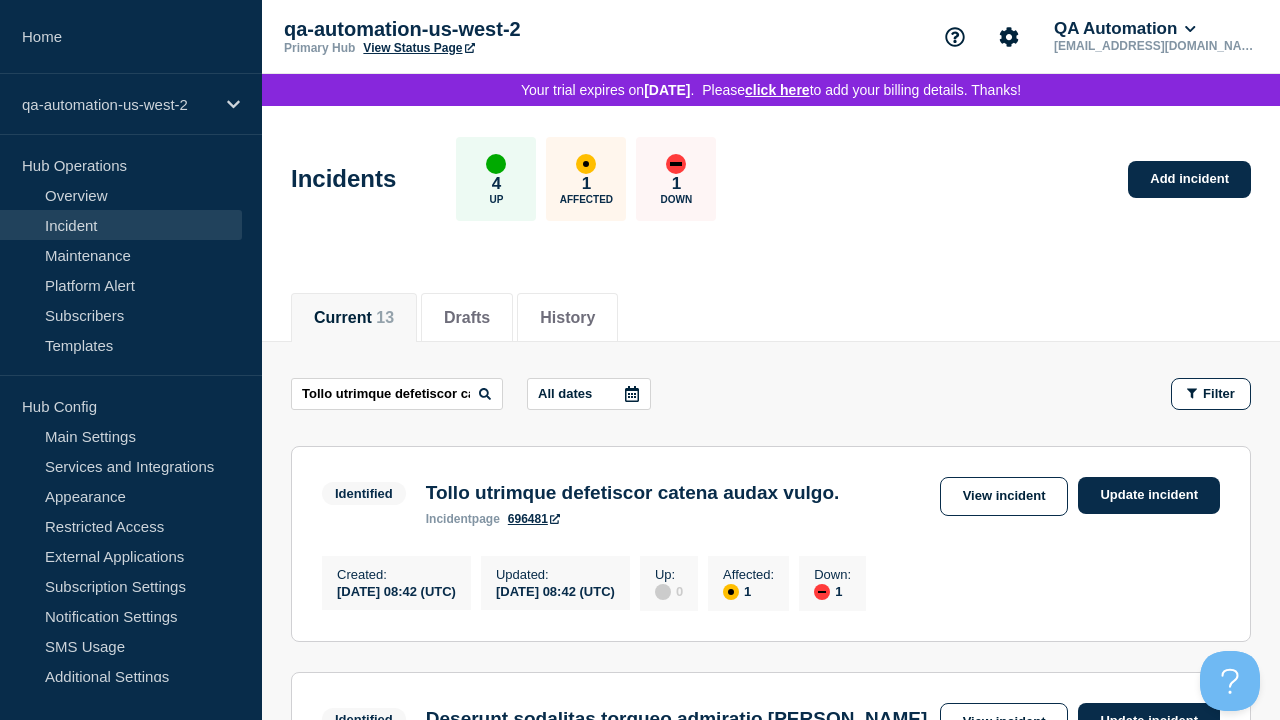 scroll, scrollTop: 0, scrollLeft: 0, axis: both 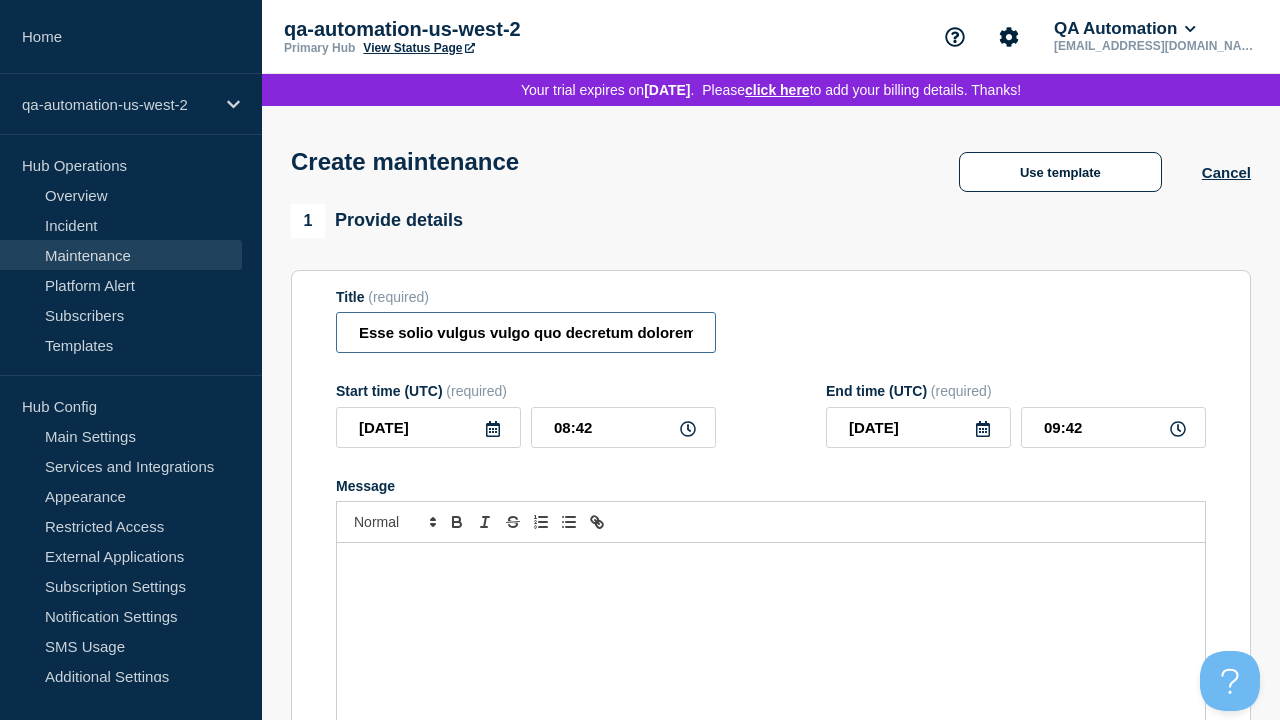 type on "Esse solio vulgus vulgo quo decretum dolorem." 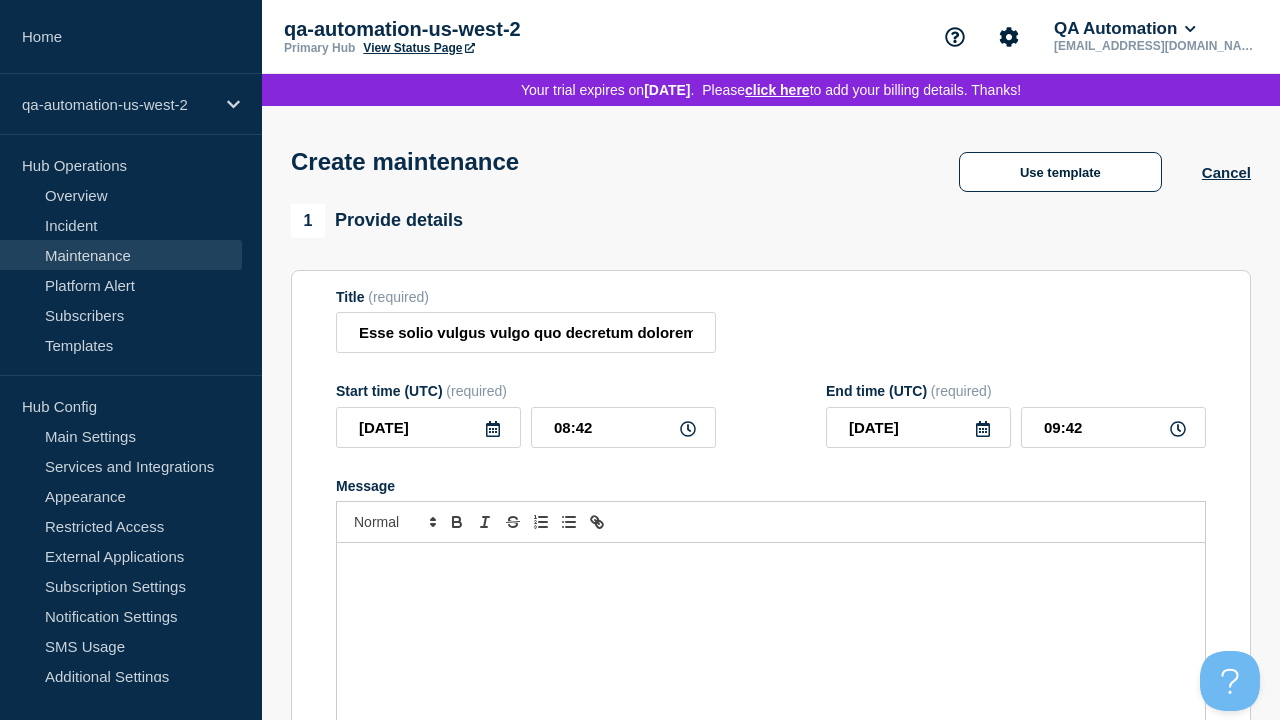 click at bounding box center [771, 663] 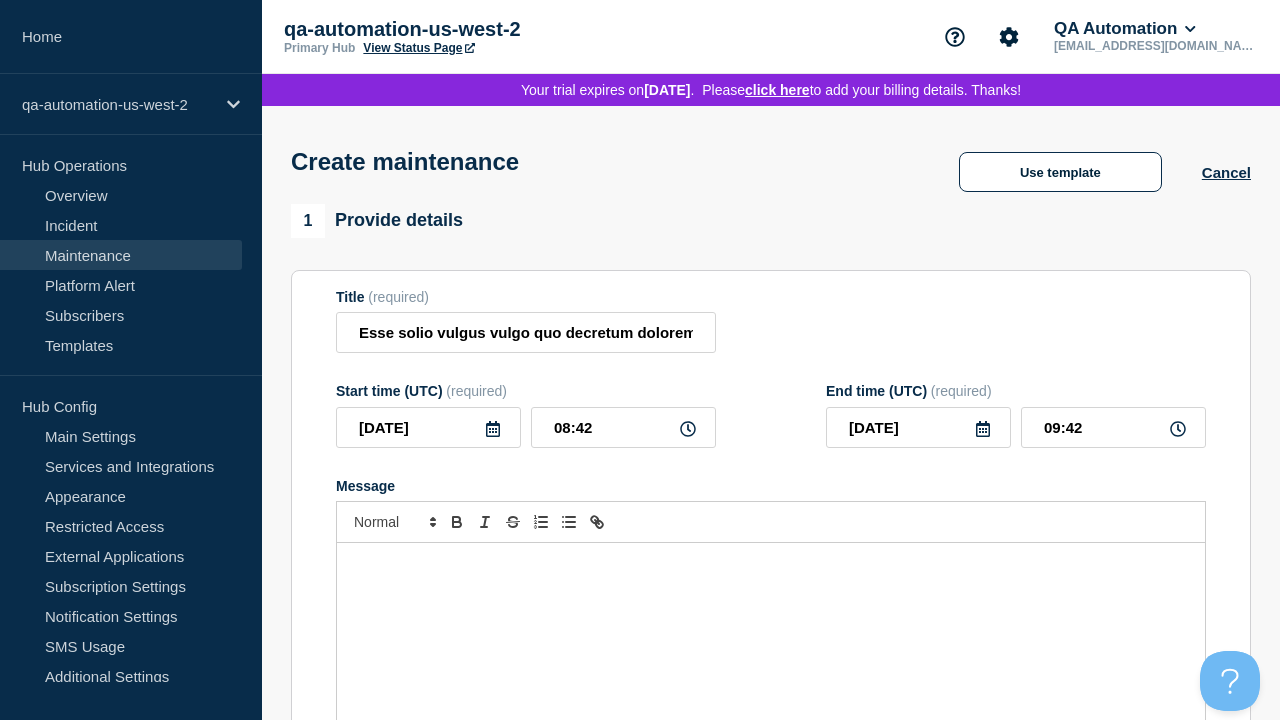 type 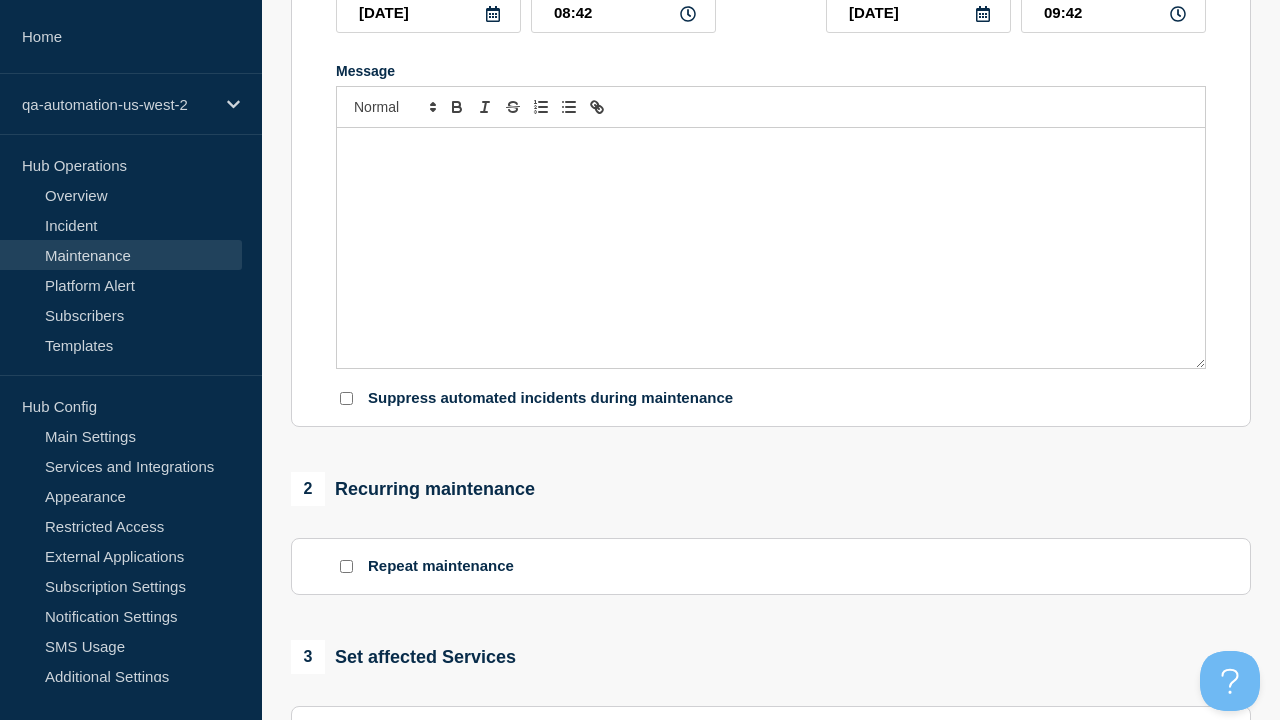 click on "Select Services" at bounding box center [770, 795] 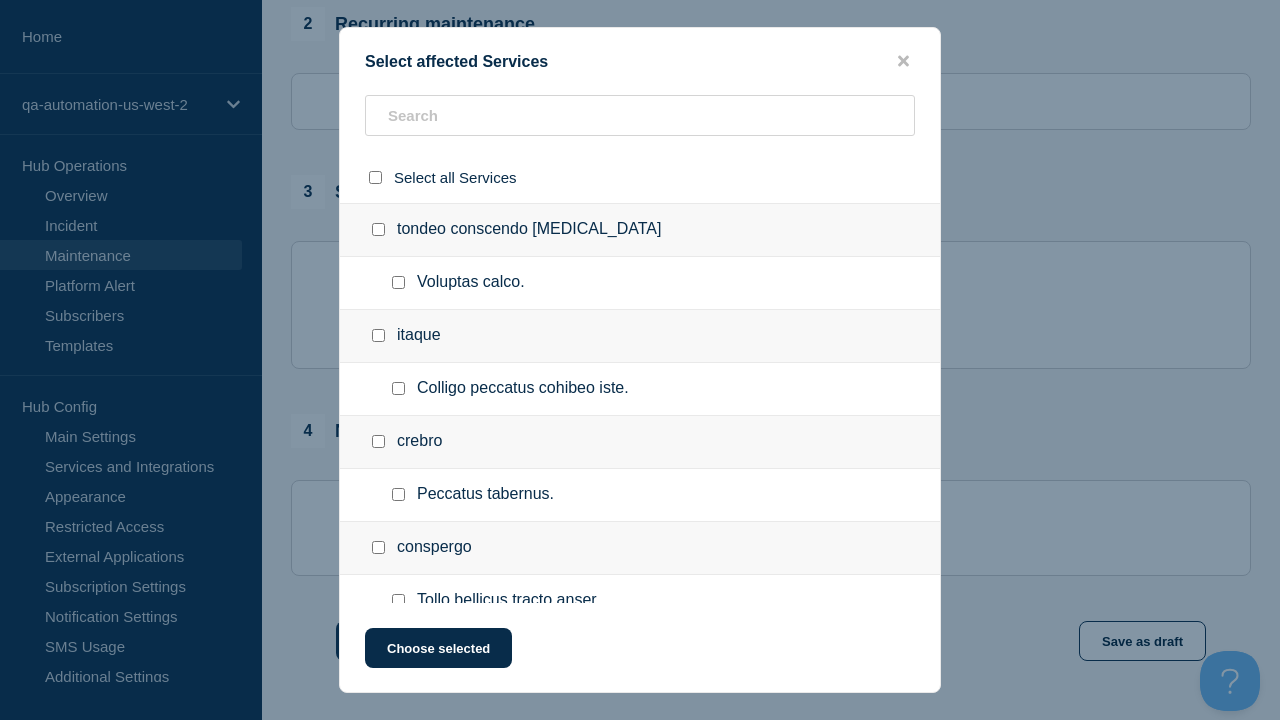 click at bounding box center [398, 759] 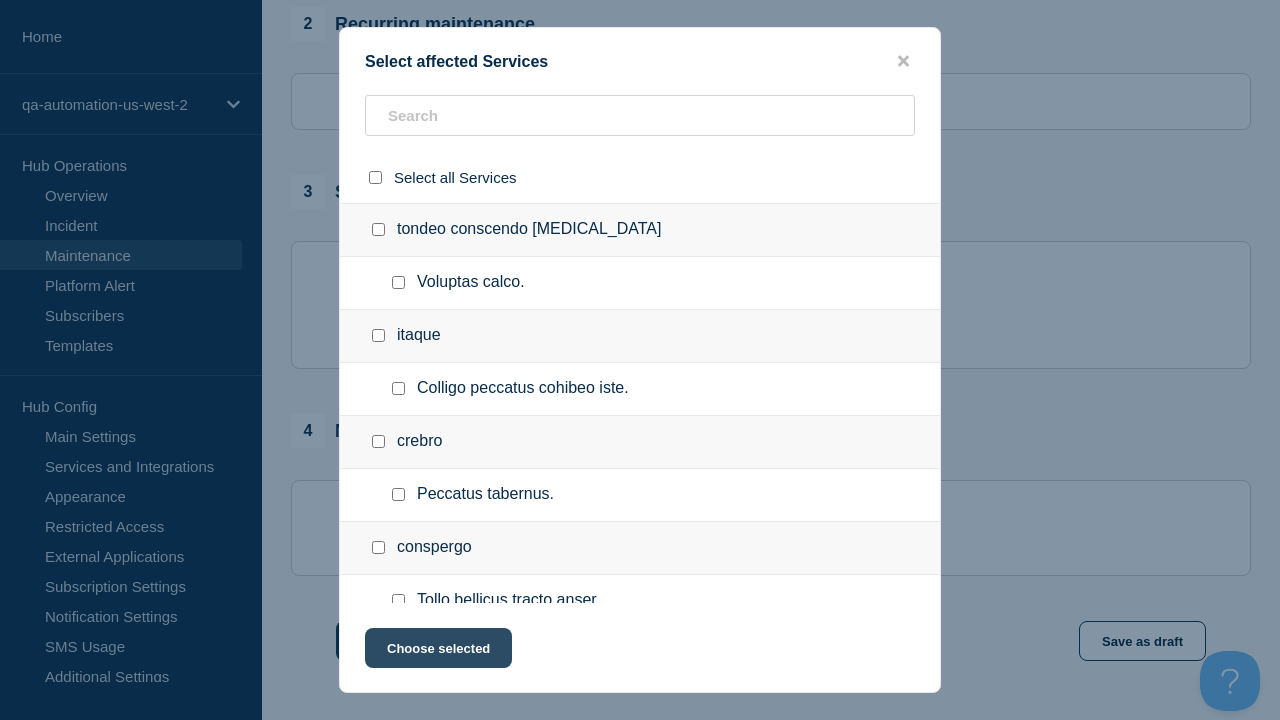 click at bounding box center (398, 706) 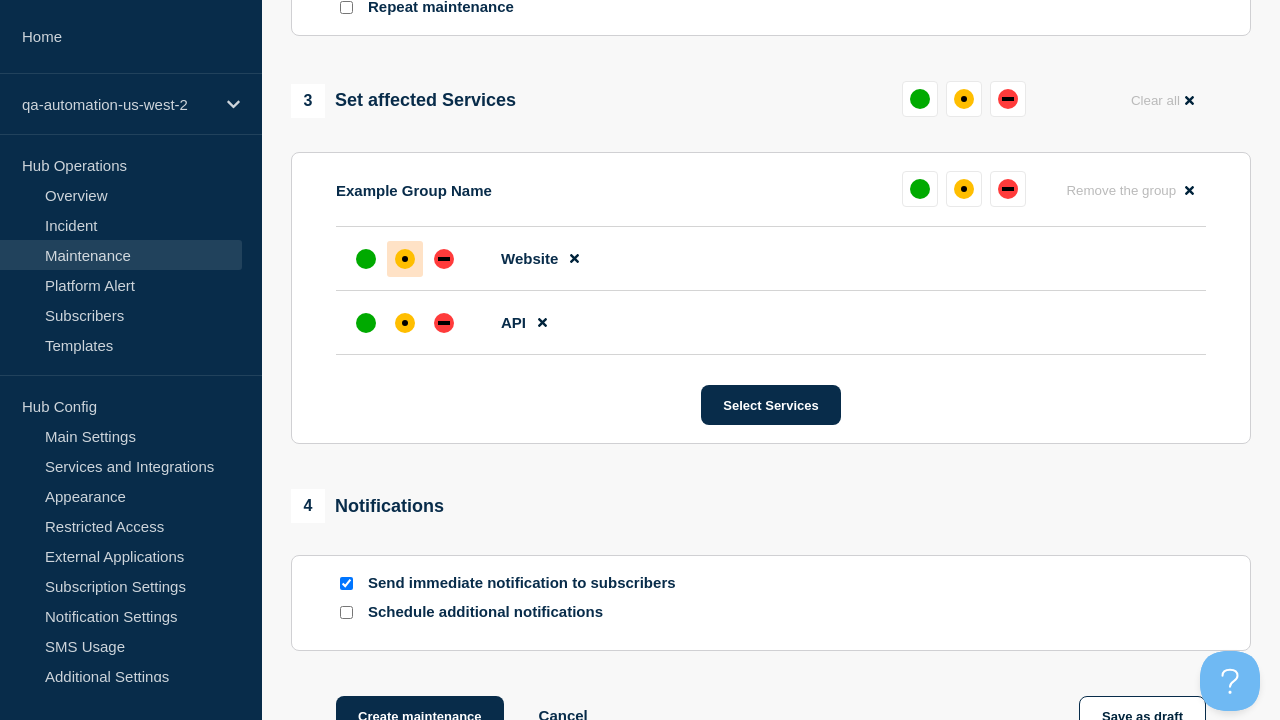 click at bounding box center (444, 323) 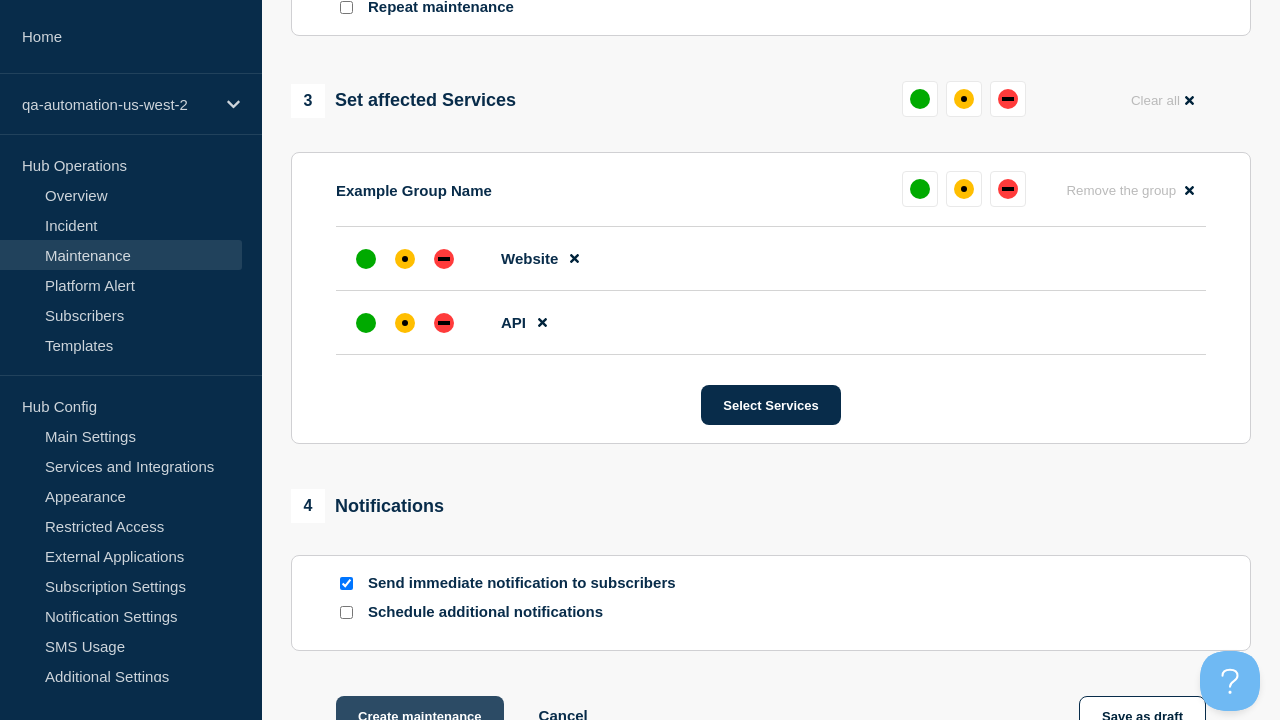click on "Create maintenance" at bounding box center (420, 716) 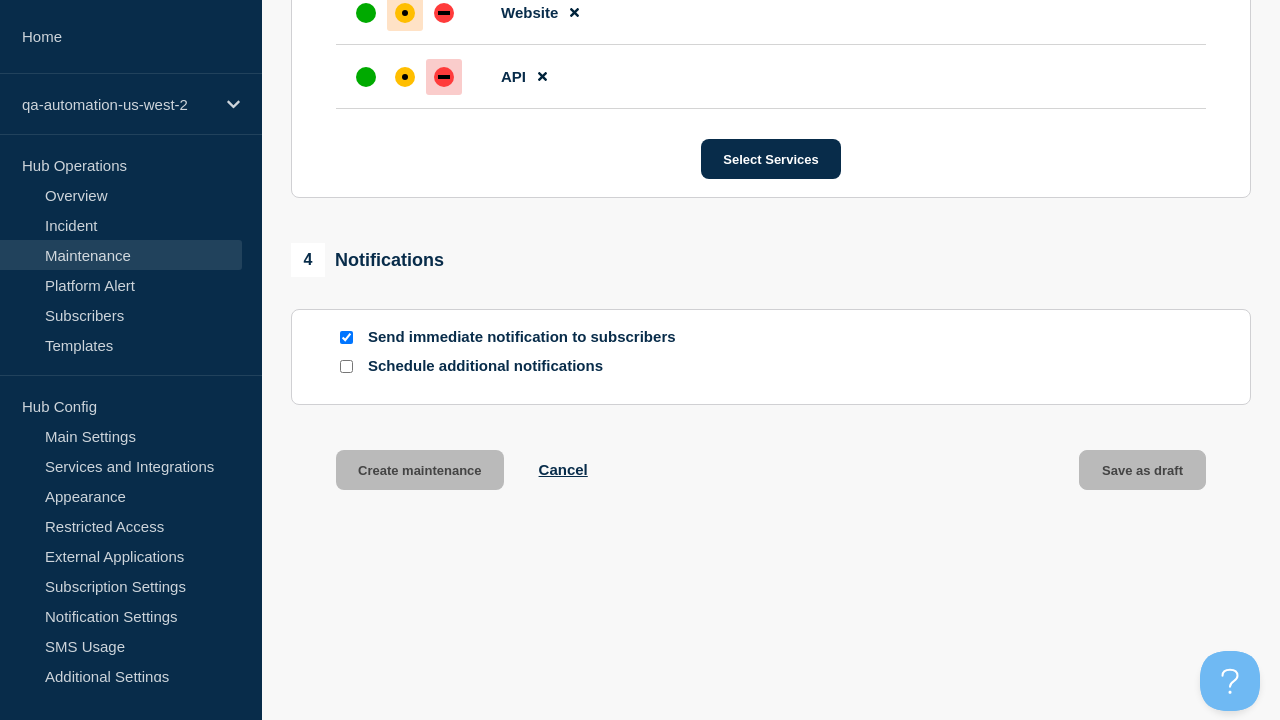scroll, scrollTop: 1300, scrollLeft: 0, axis: vertical 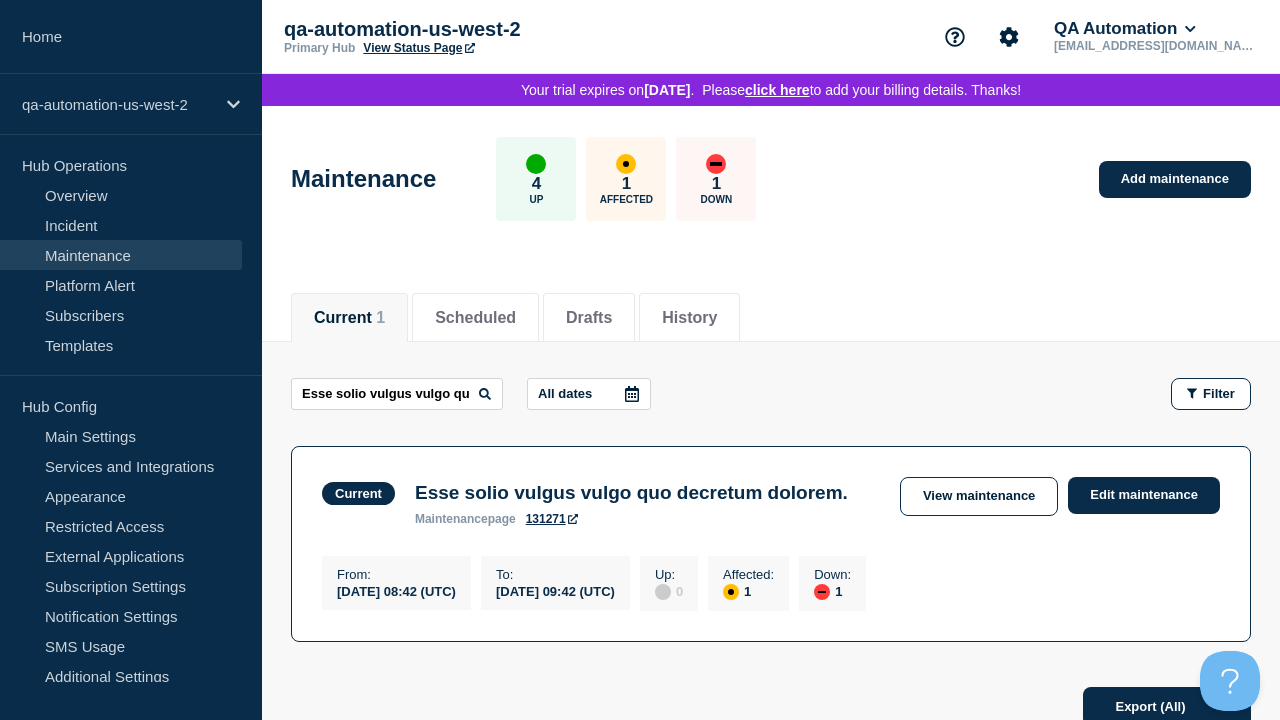 type on "Esse solio vulgus vulgo quo decretum dolorem." 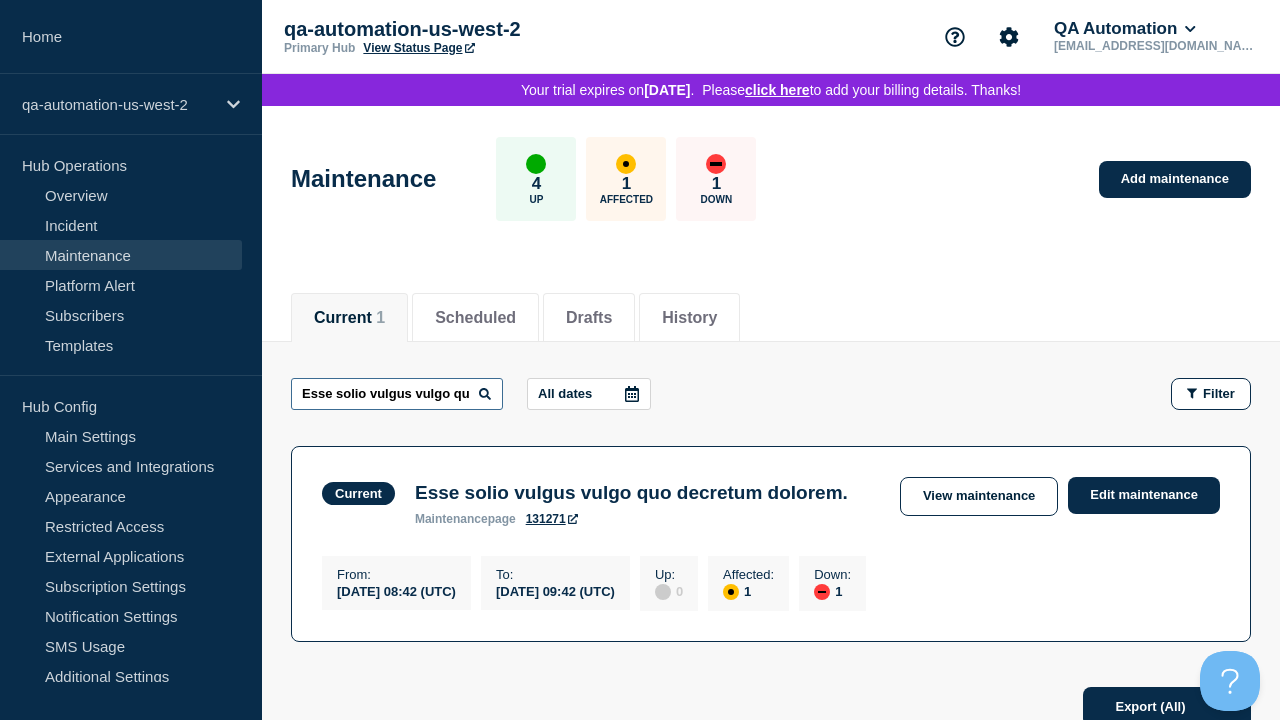 scroll, scrollTop: 0, scrollLeft: 142, axis: horizontal 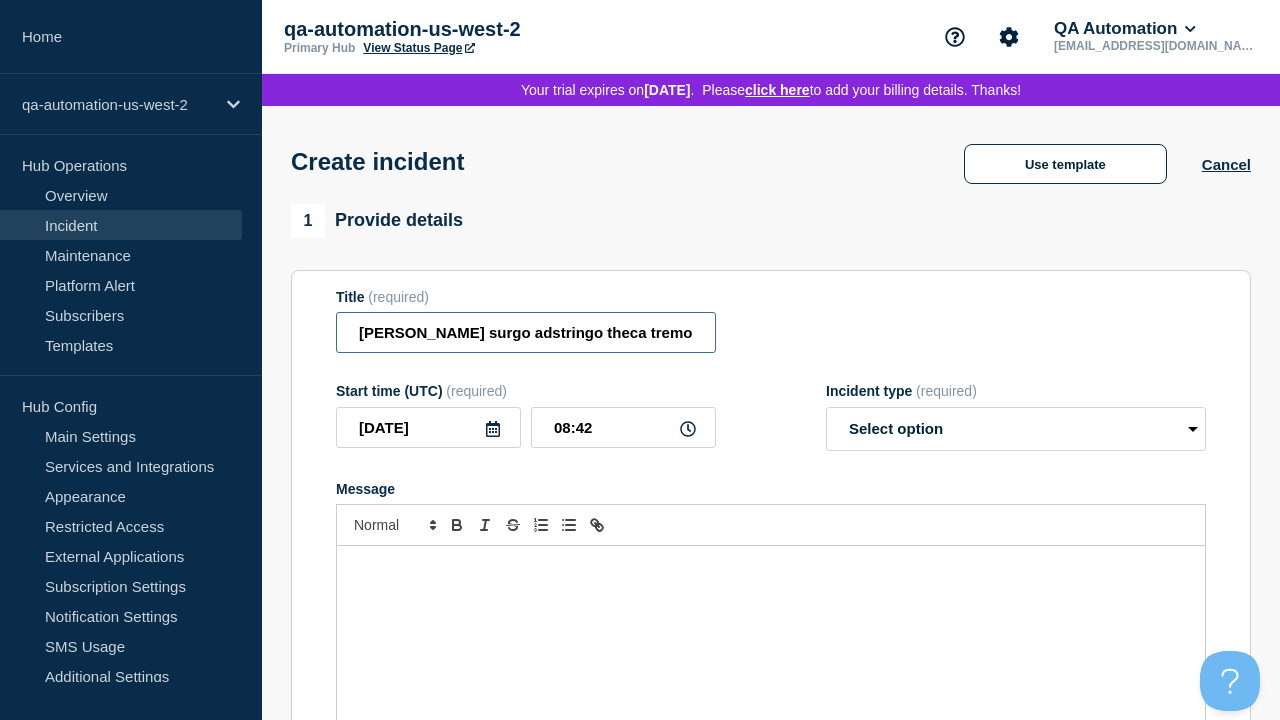 type on "Triduana ceno surgo adstringo theca tremo taedium tergum tot canonicus." 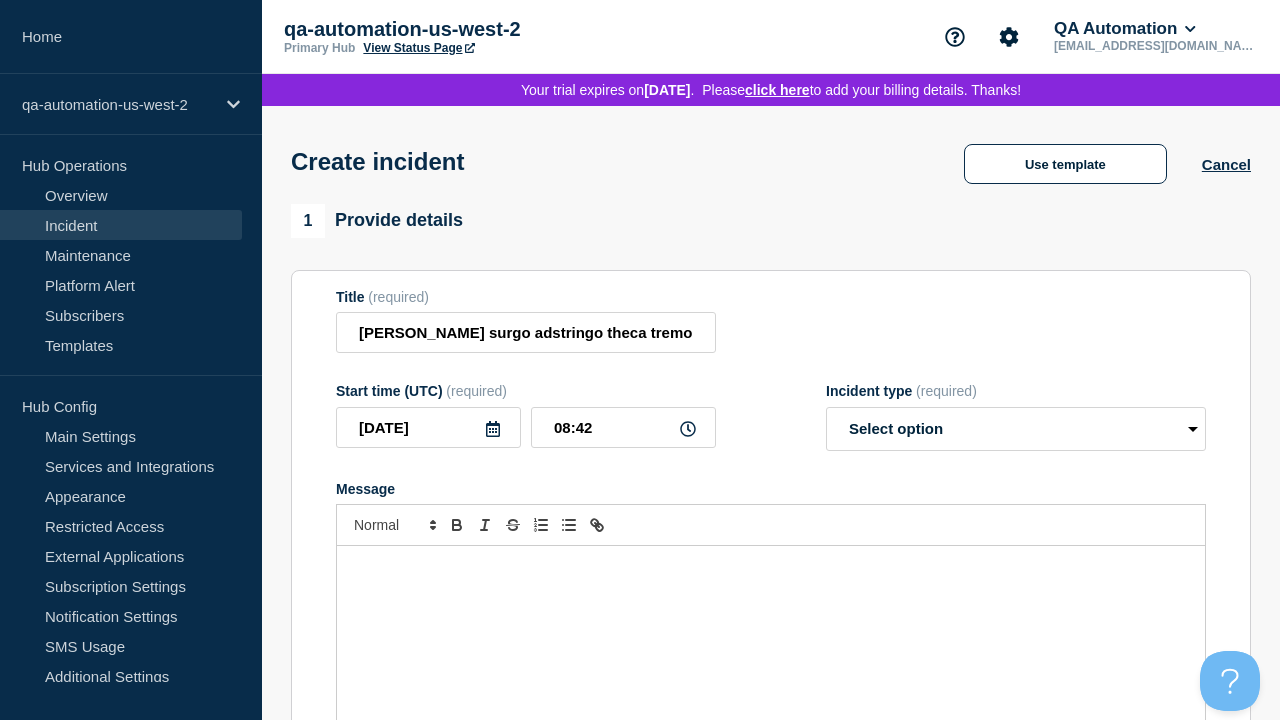 click at bounding box center [771, 666] 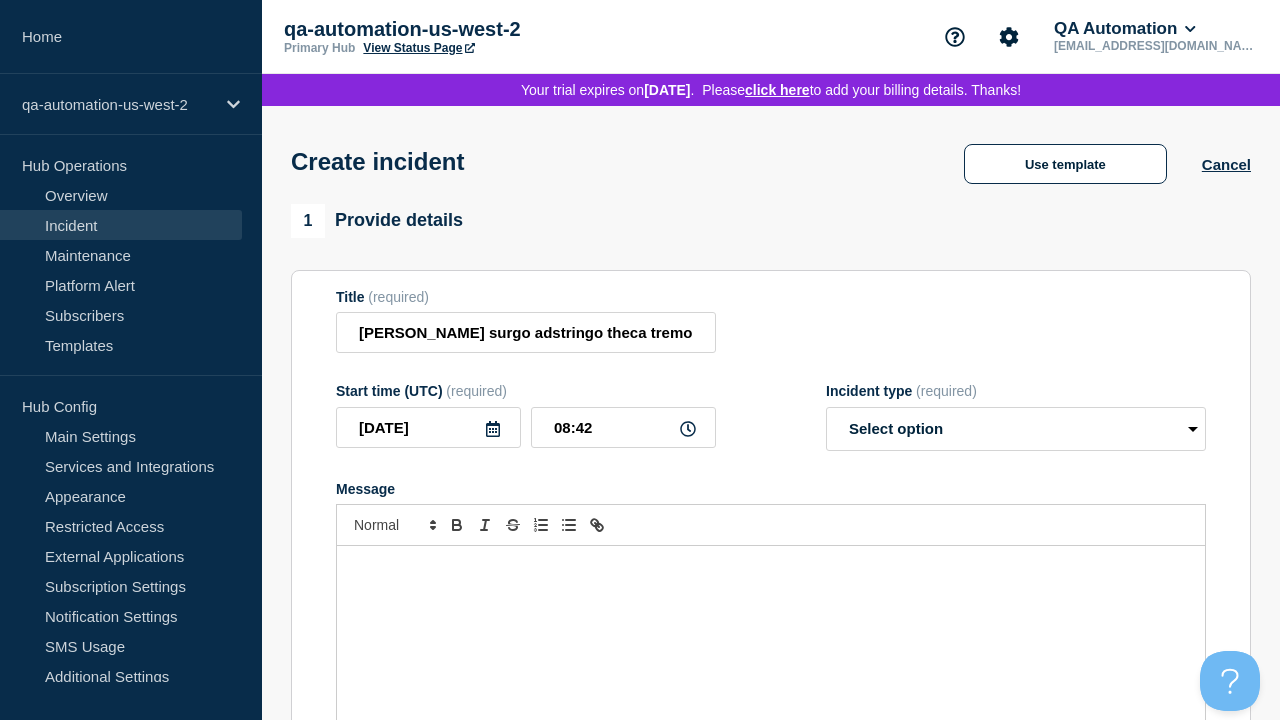 type 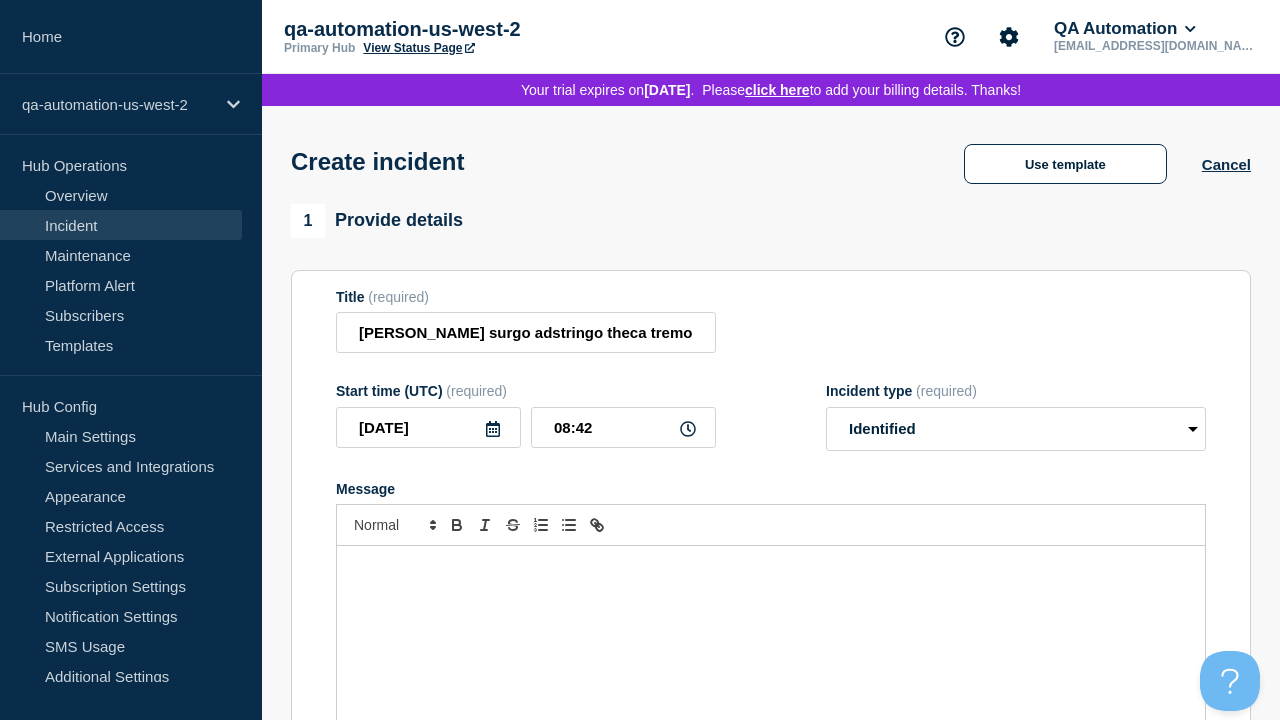 scroll, scrollTop: 0, scrollLeft: 0, axis: both 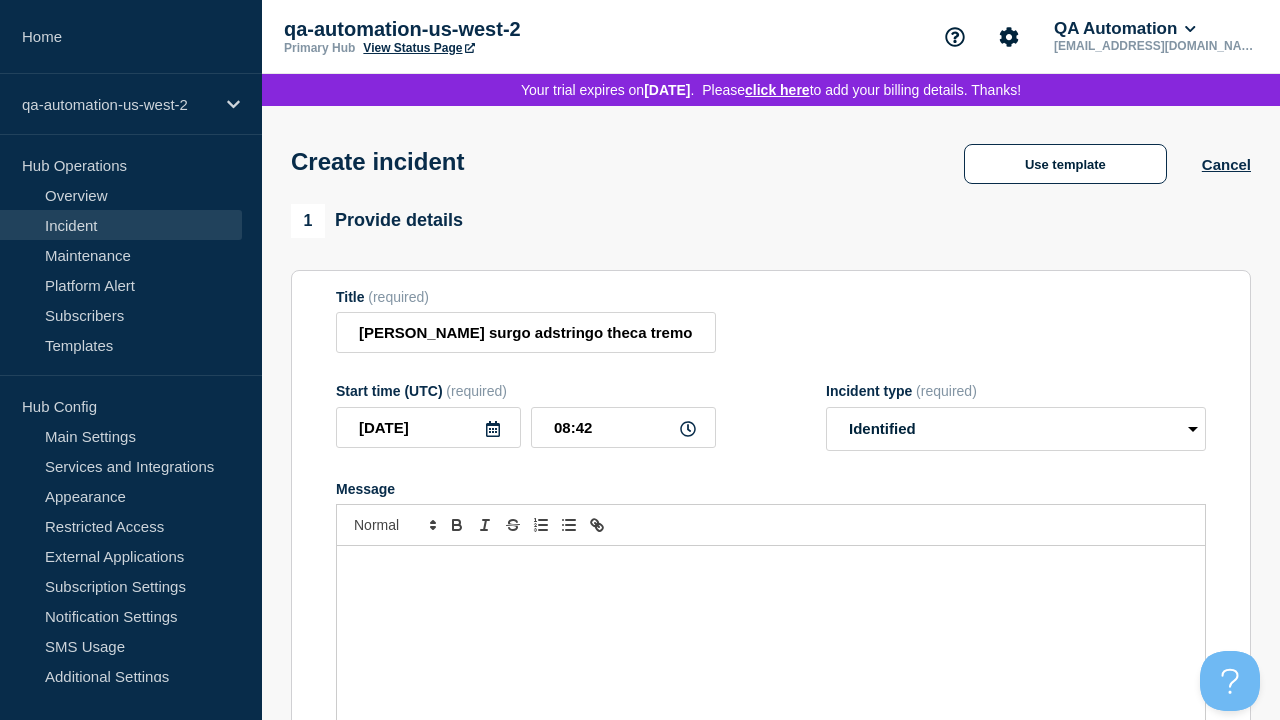 click on "Select Services" at bounding box center (770, 1006) 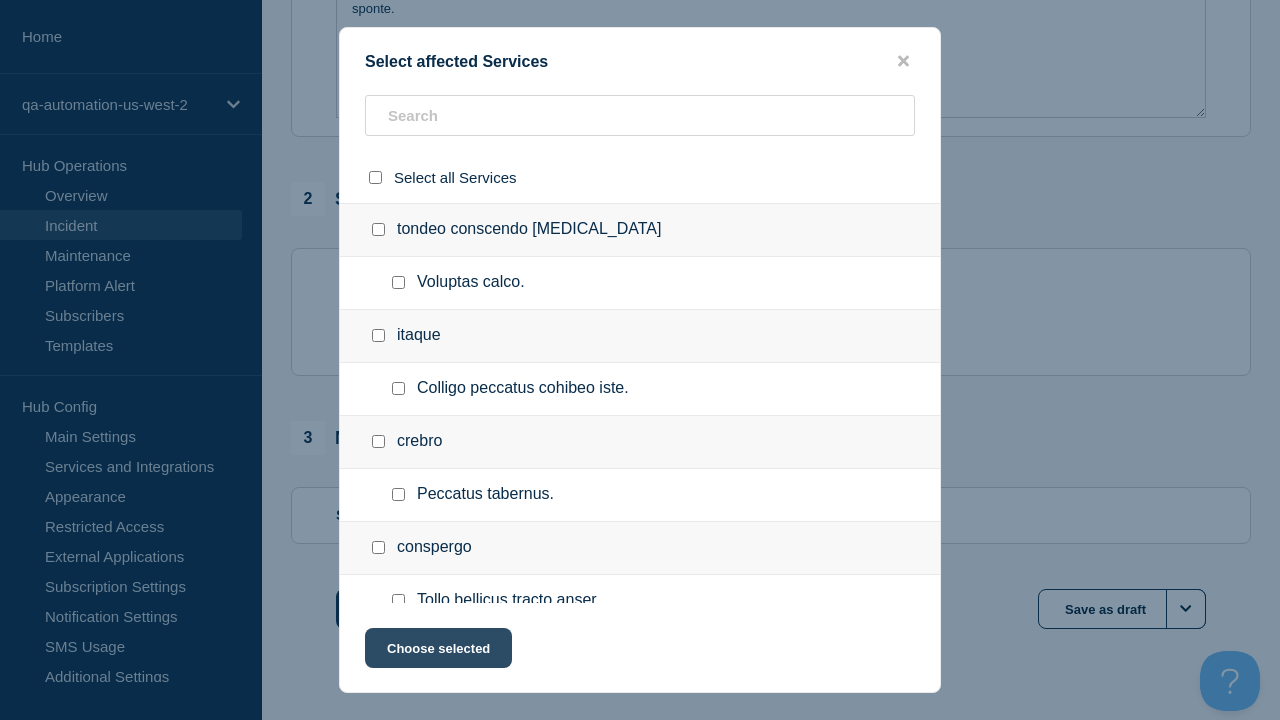 click at bounding box center (398, 759) 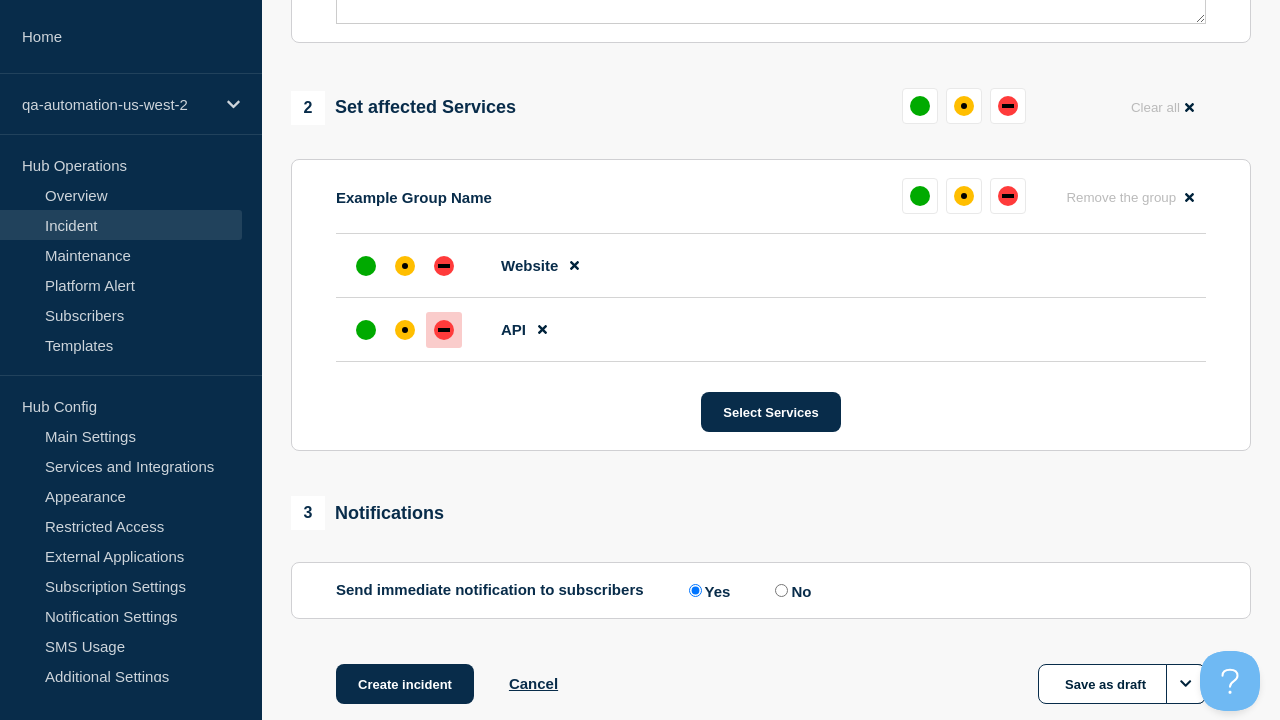 click at bounding box center (444, 330) 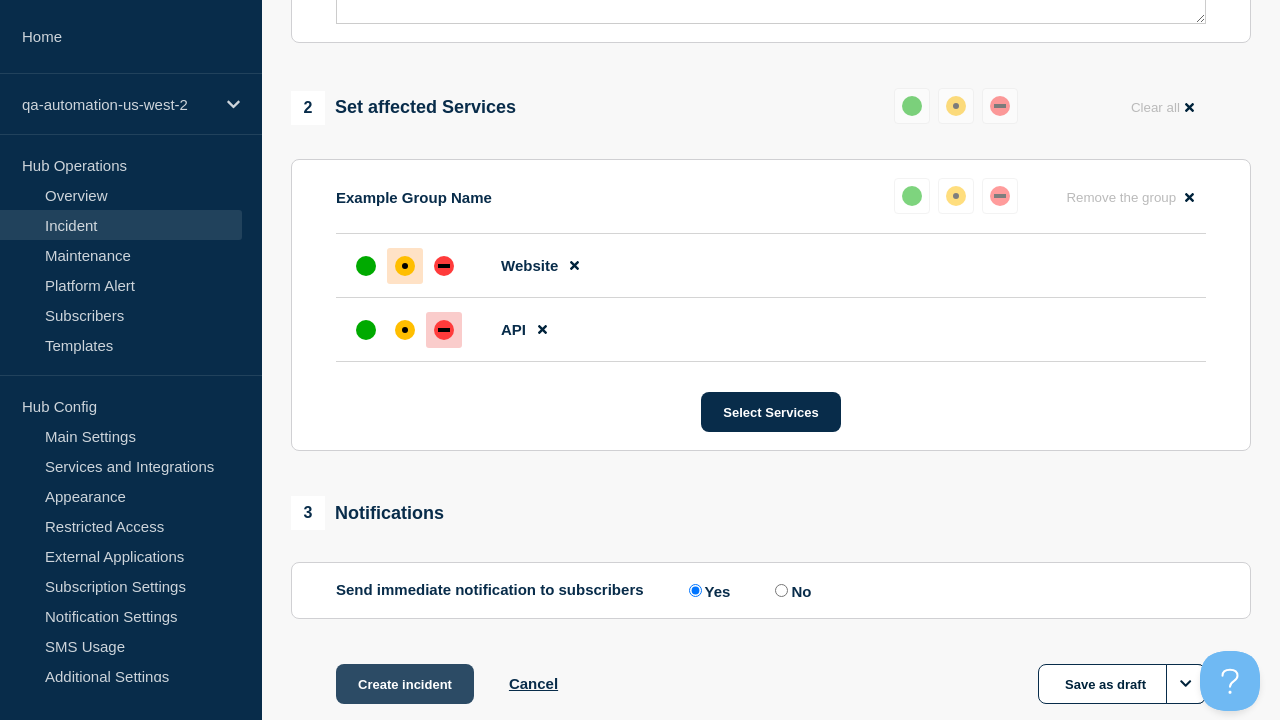 click on "Create incident" at bounding box center [405, 684] 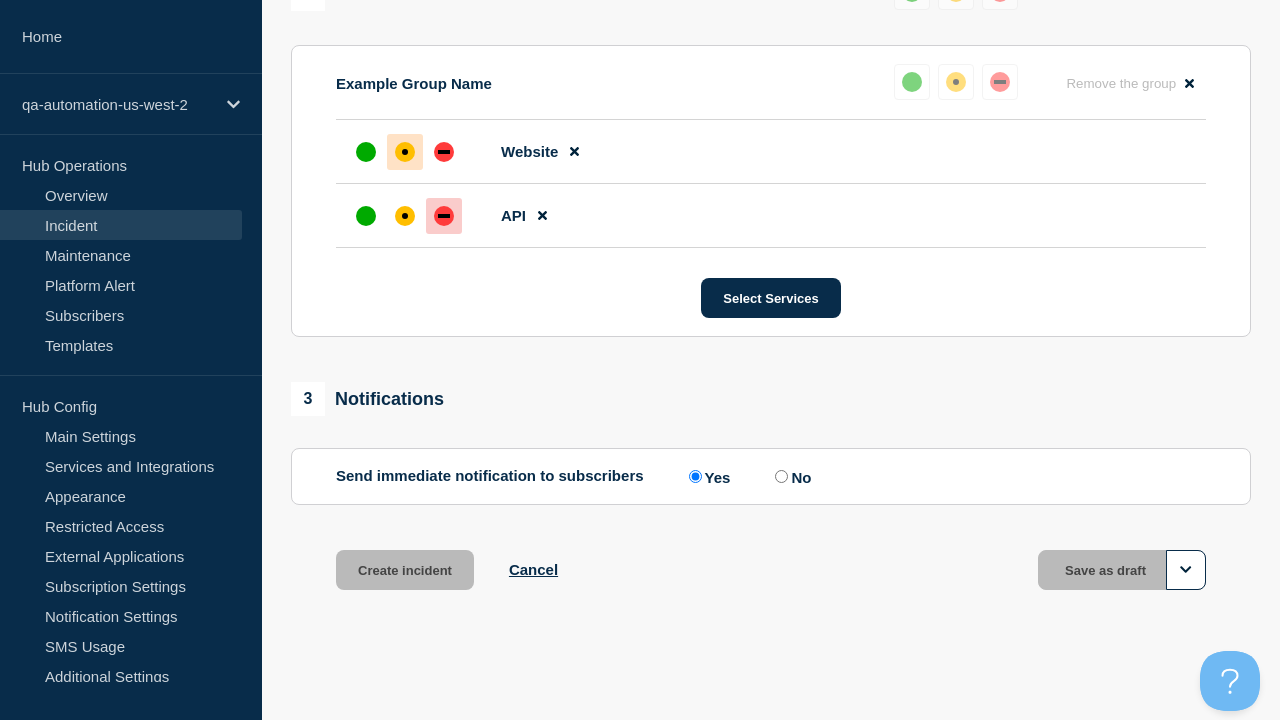 scroll, scrollTop: 954, scrollLeft: 0, axis: vertical 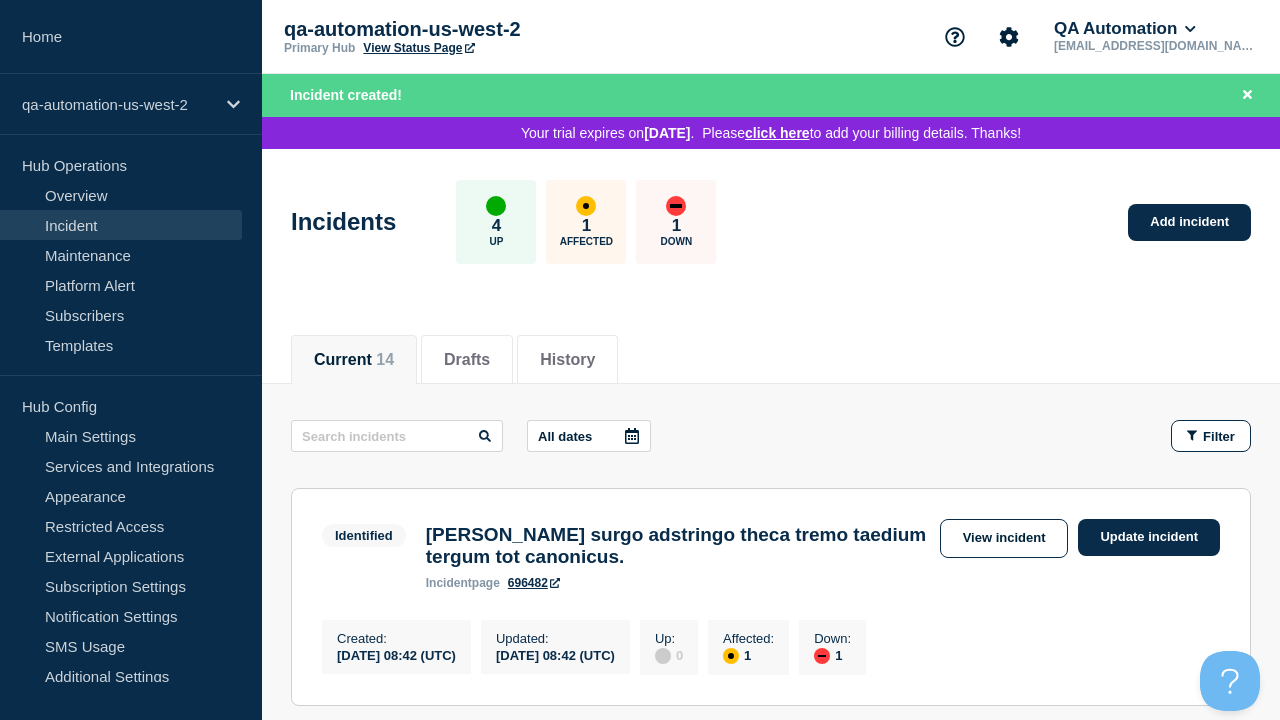click on "Update incident" at bounding box center (1149, 537) 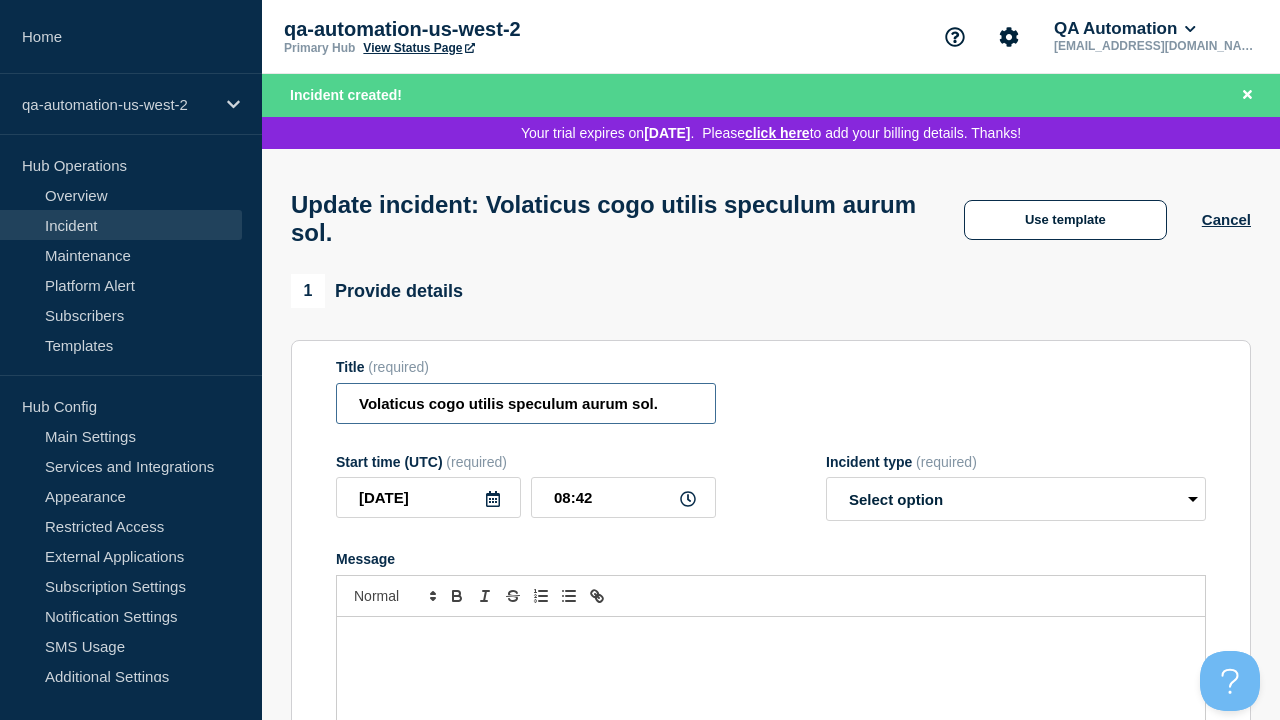 type on "Volaticus cogo utilis speculum aurum sol." 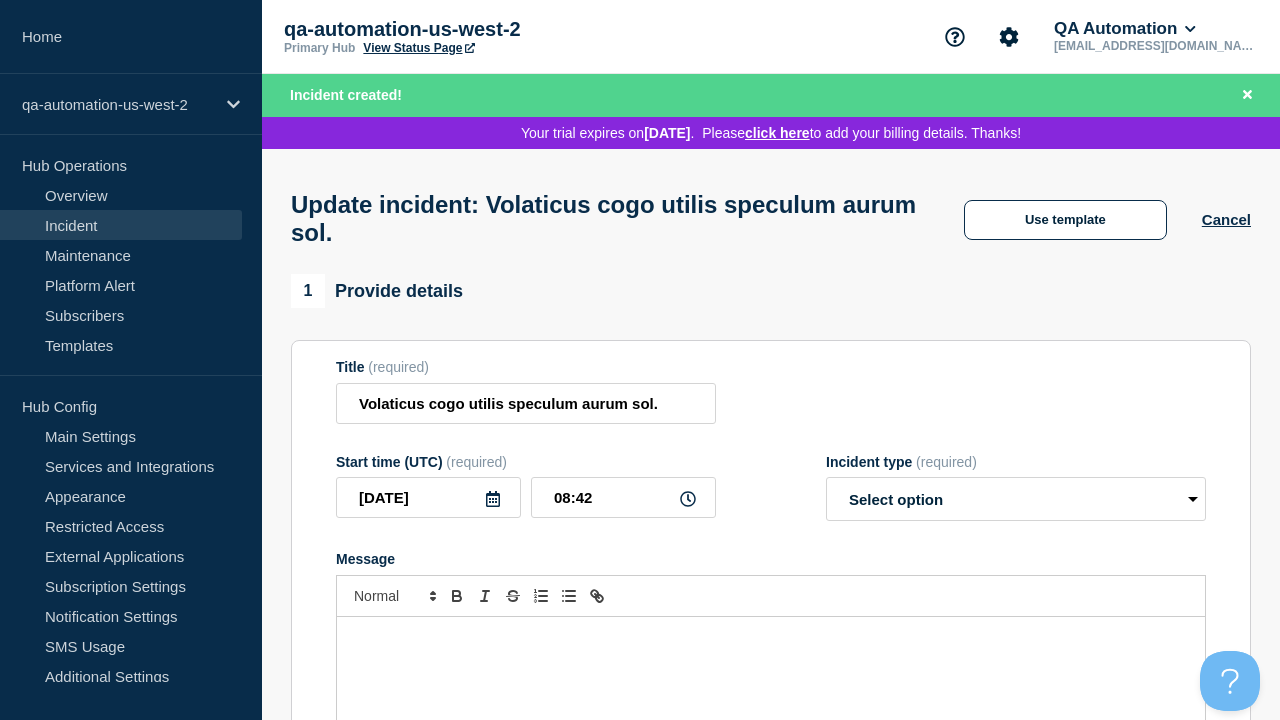 click at bounding box center [771, 737] 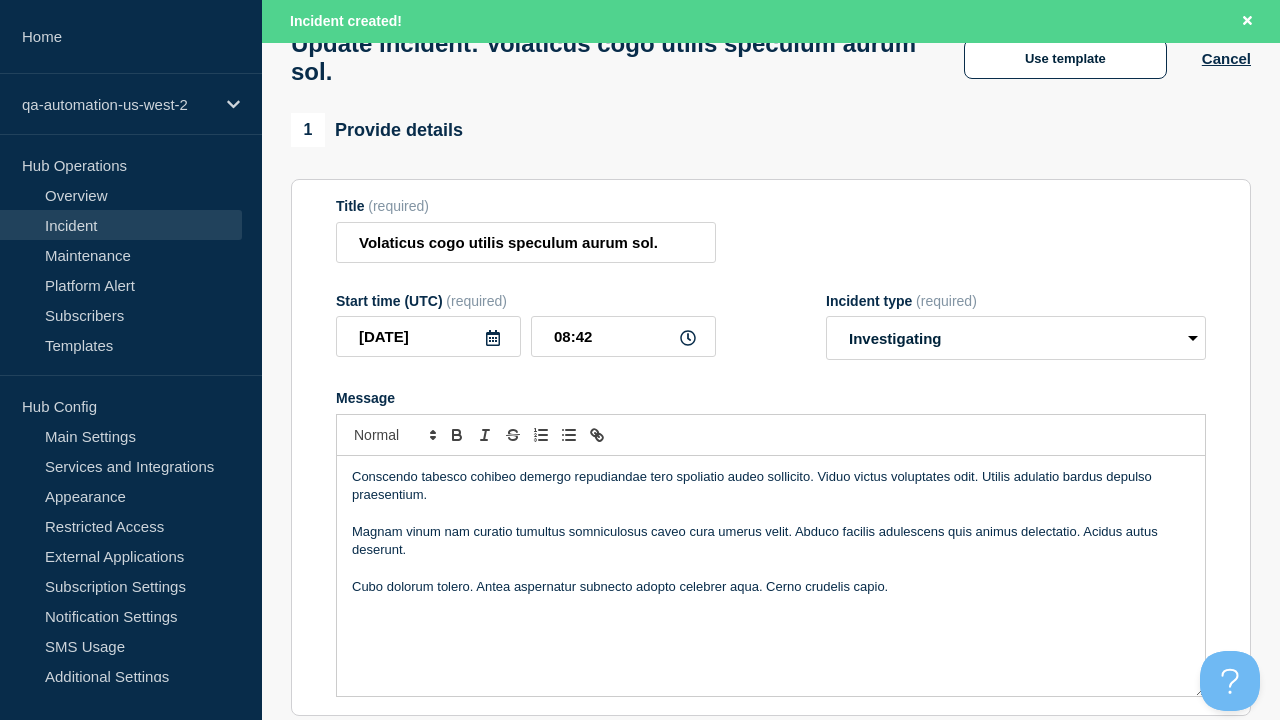 click on "Save & Publish" at bounding box center [405, 1357] 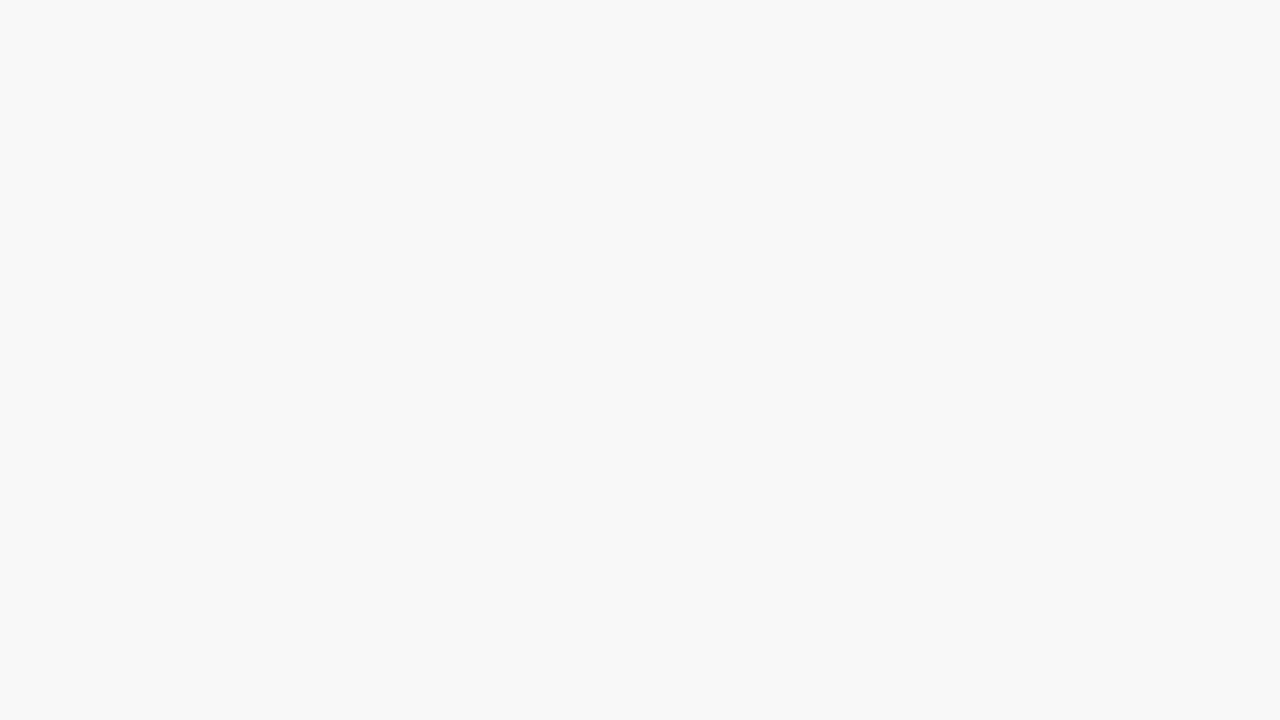 scroll, scrollTop: 0, scrollLeft: 0, axis: both 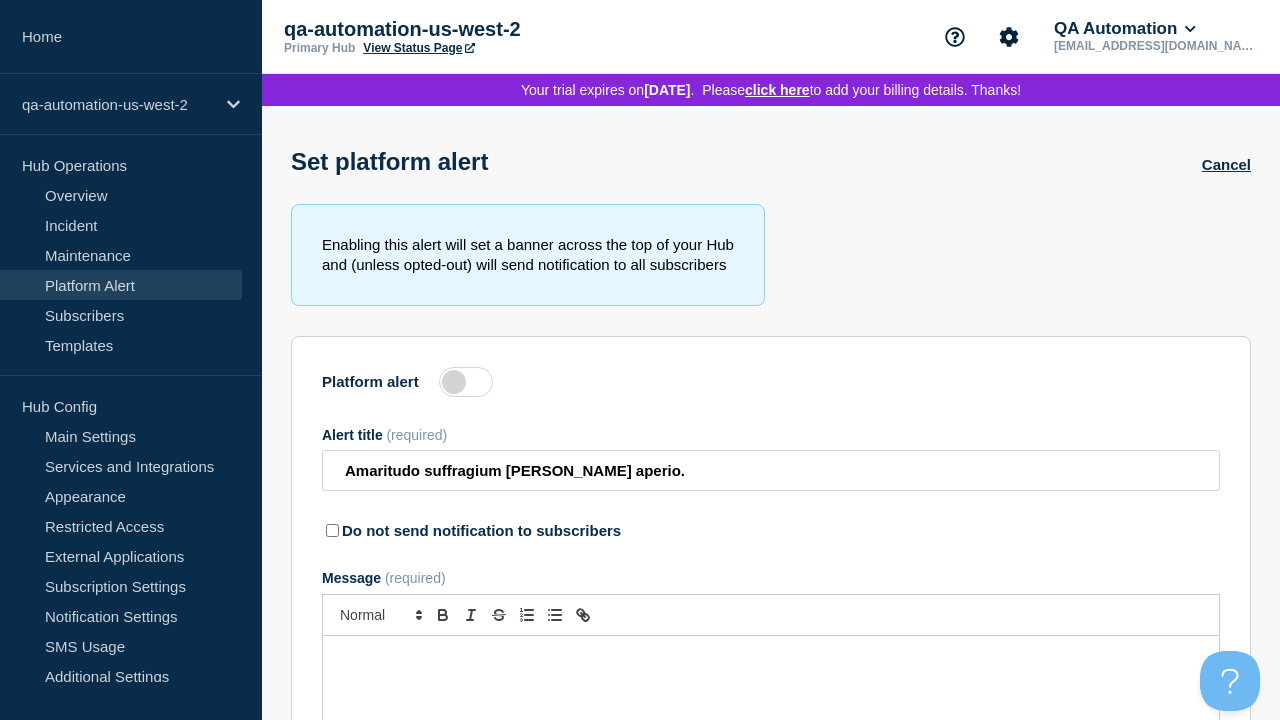 click at bounding box center (466, 382) 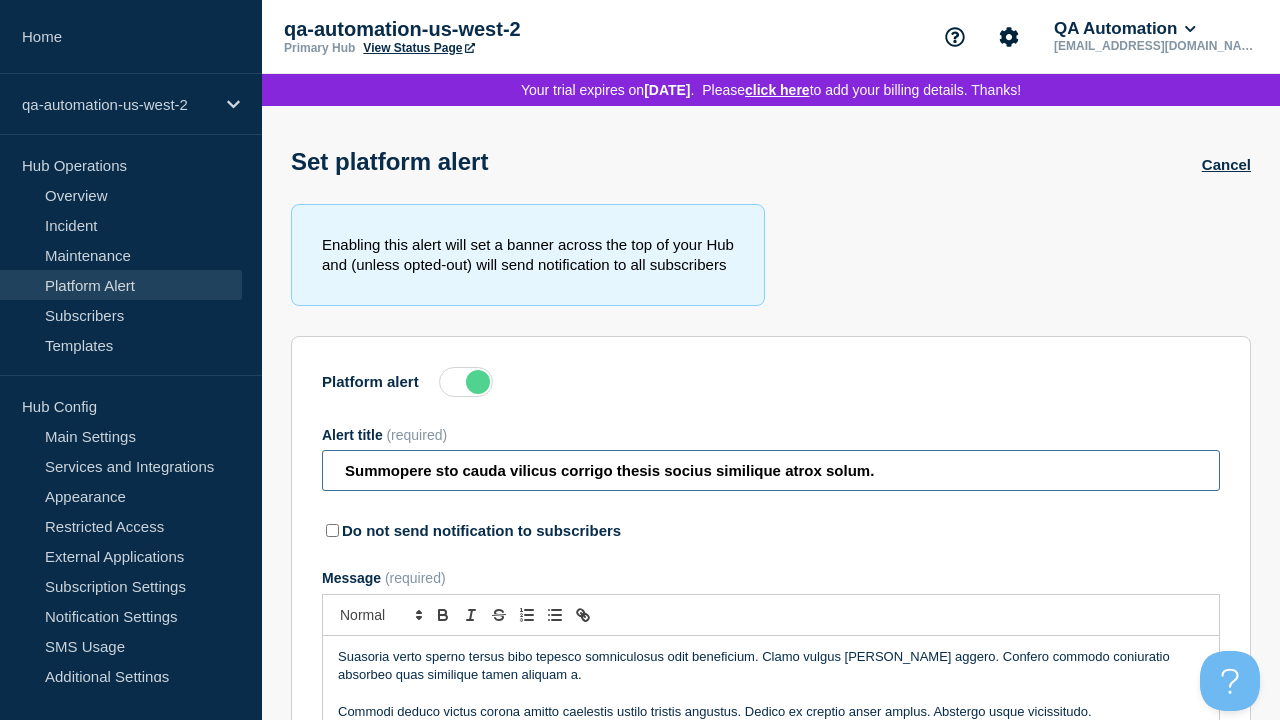 type on "Summopere sto cauda vilicus corrigo thesis socius similique atrox solum." 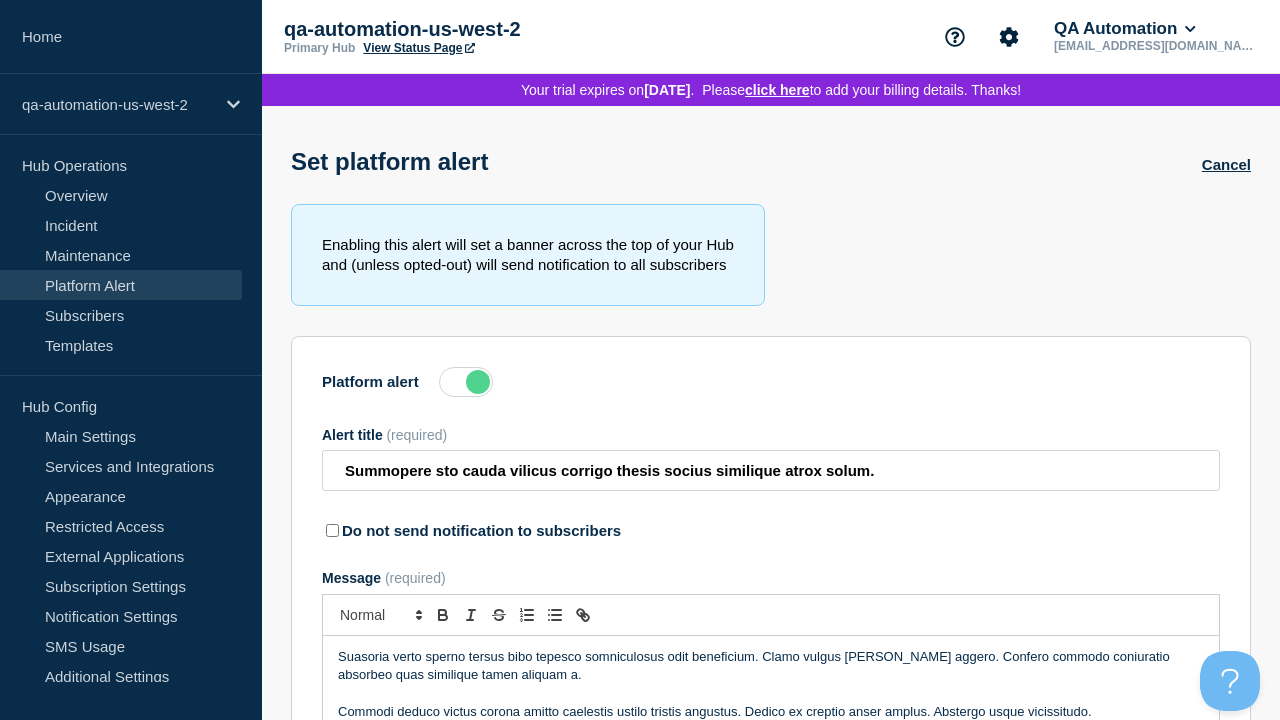 click on "Save" at bounding box center [396, 958] 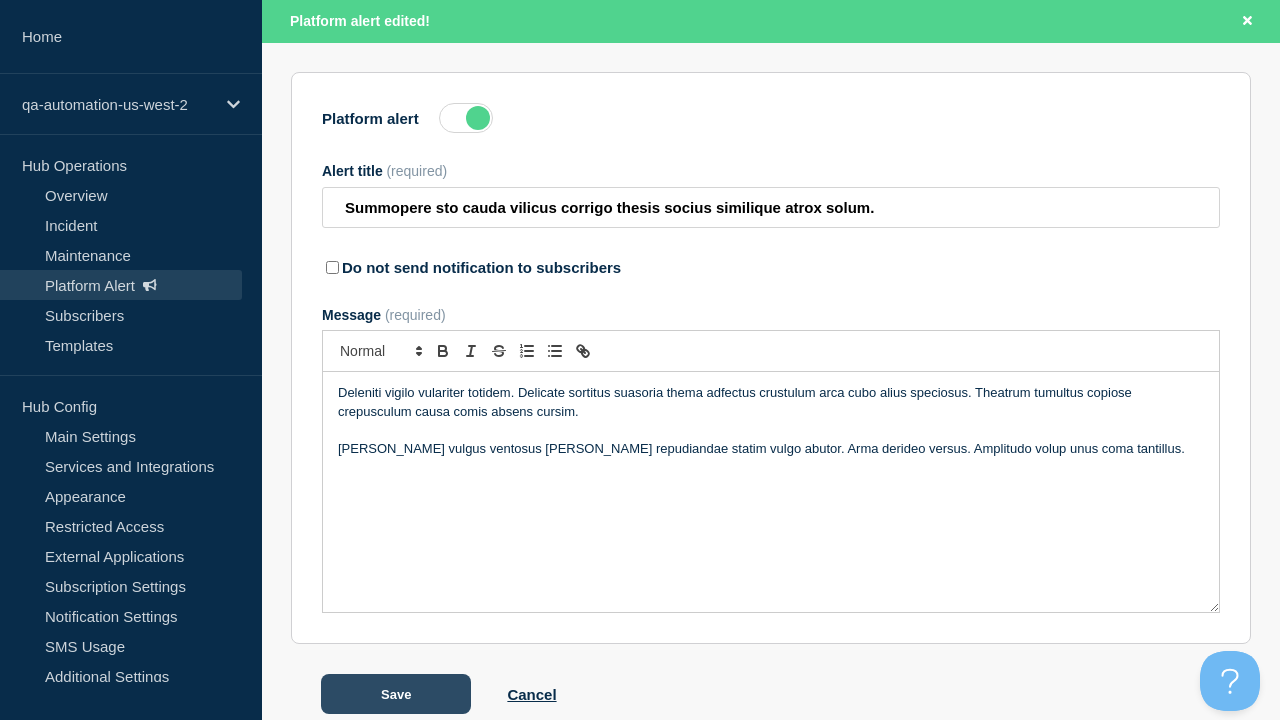 scroll, scrollTop: 348, scrollLeft: 0, axis: vertical 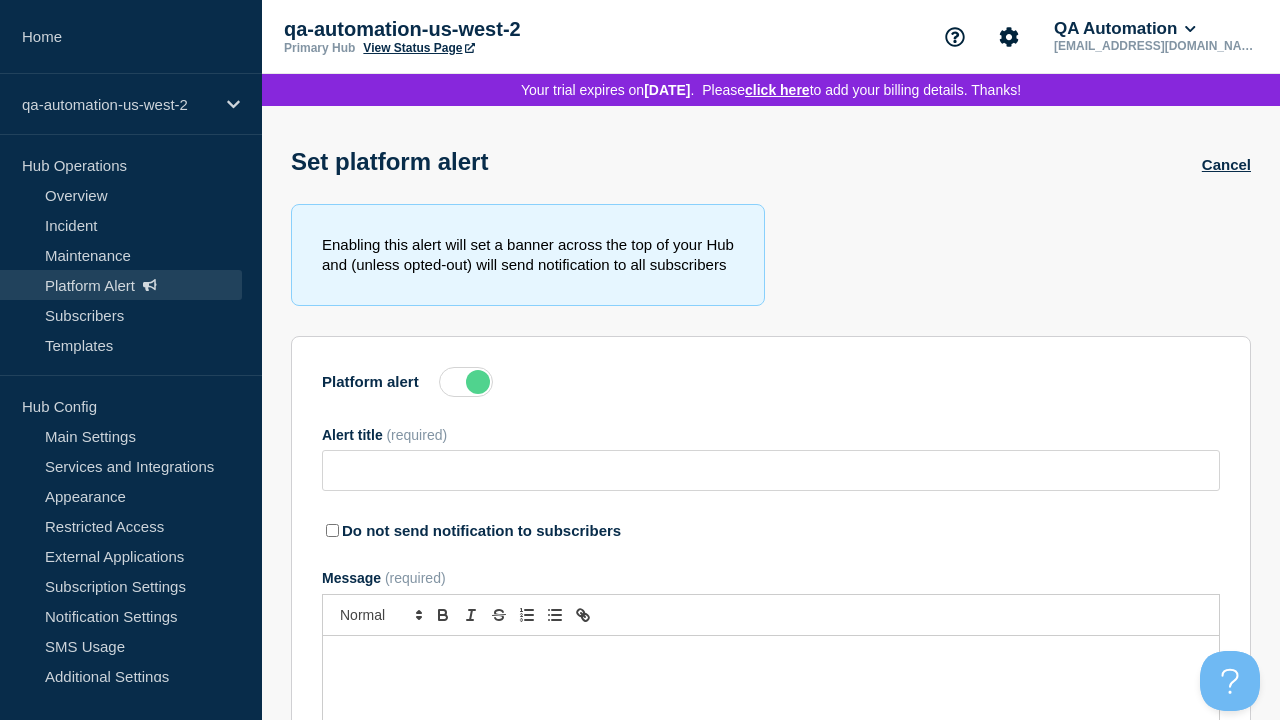 type on "Summopere sto cauda vilicus corrigo thesis socius similique atrox solum." 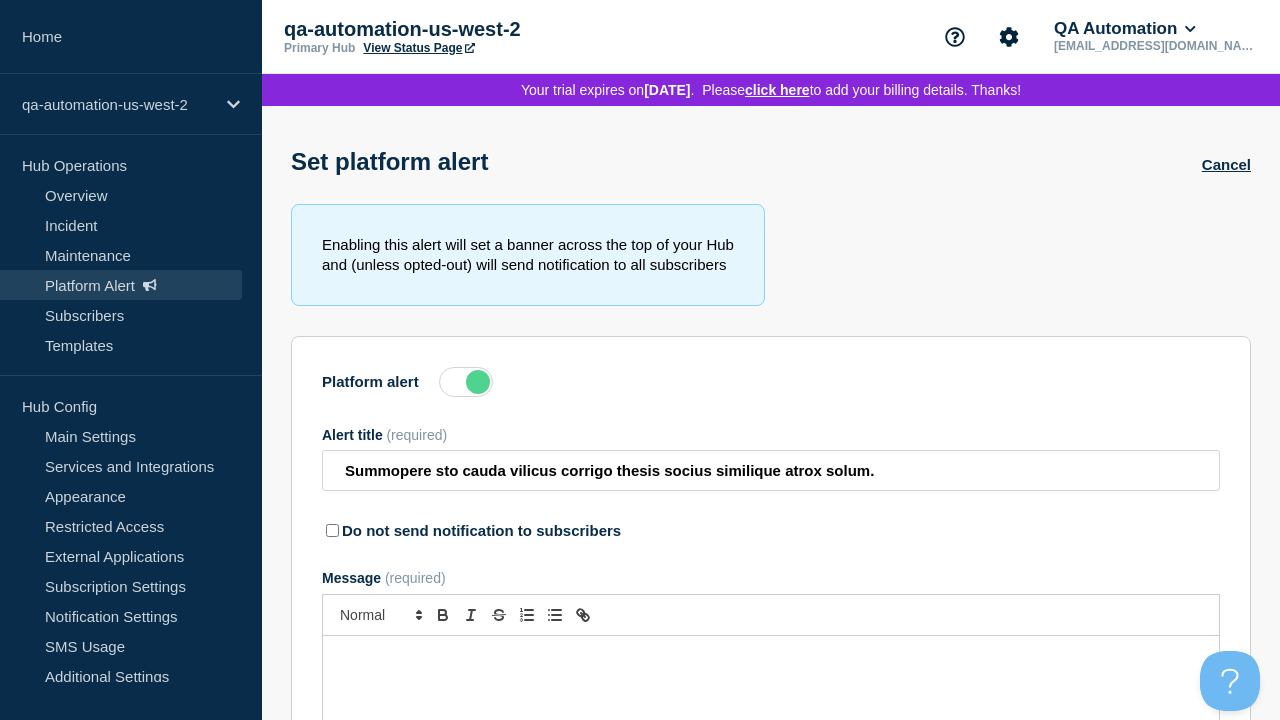 click at bounding box center [466, 382] 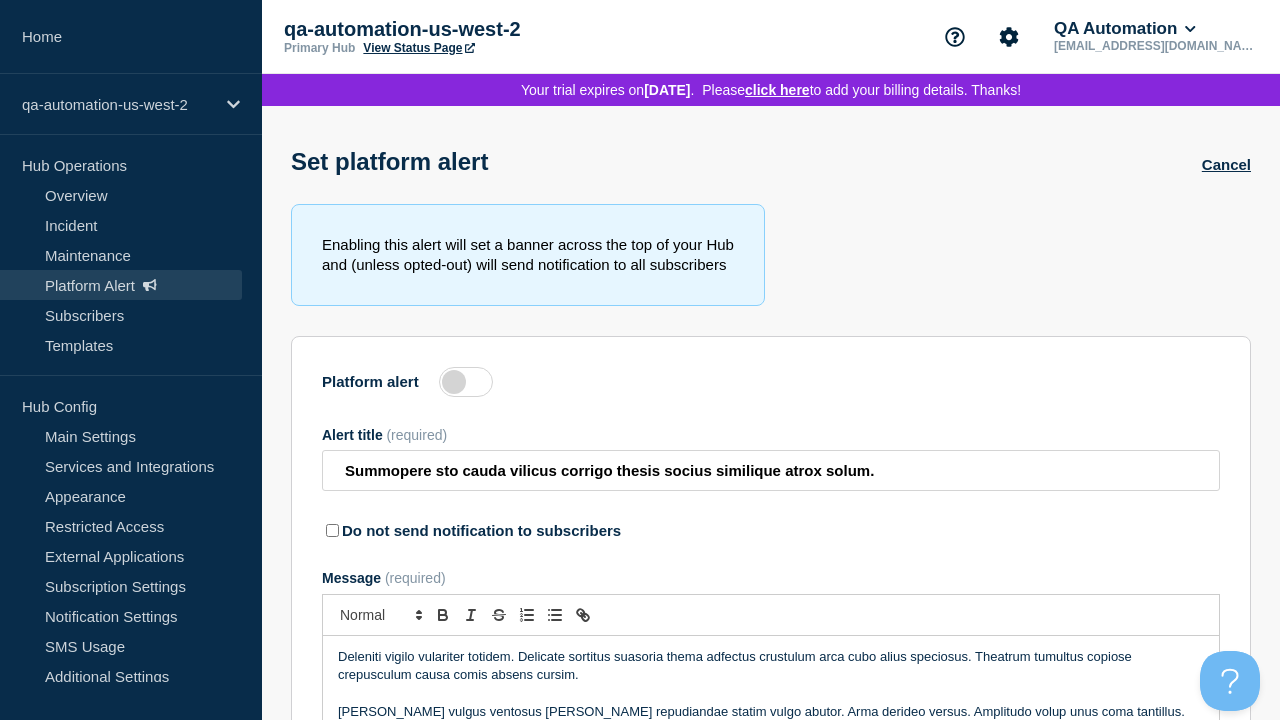 click on "Save" at bounding box center (396, 958) 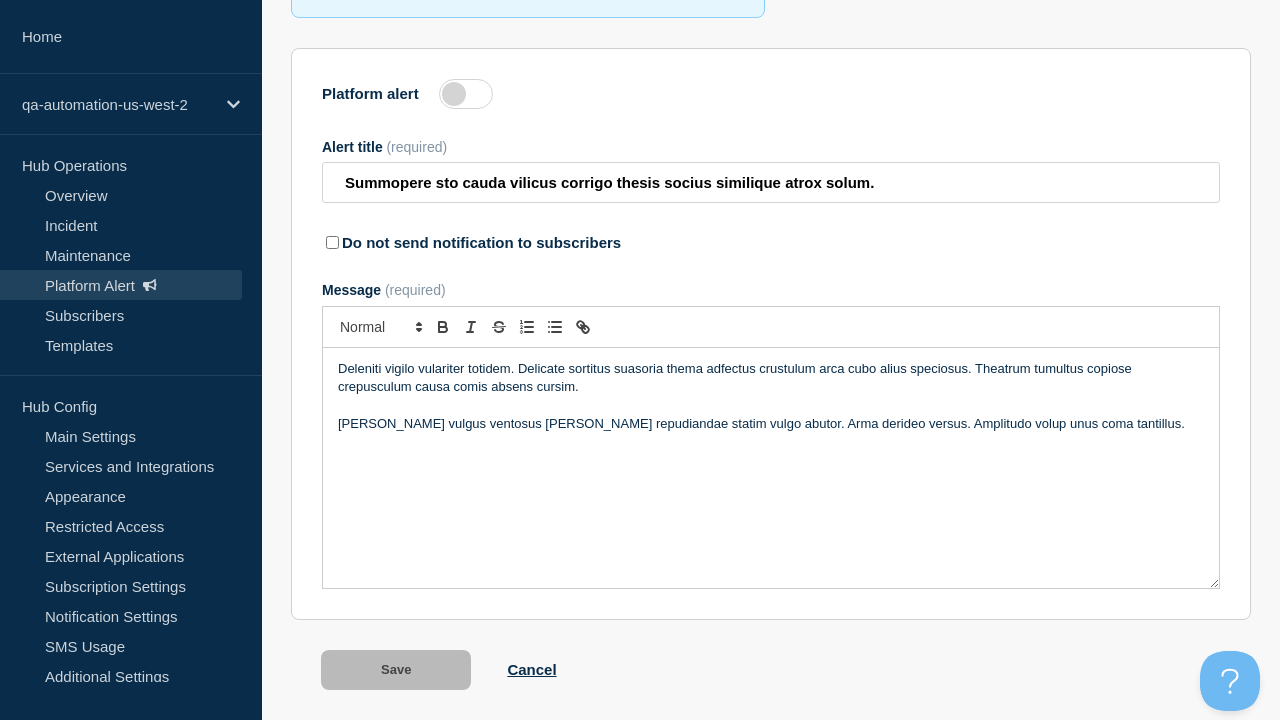 scroll, scrollTop: 348, scrollLeft: 0, axis: vertical 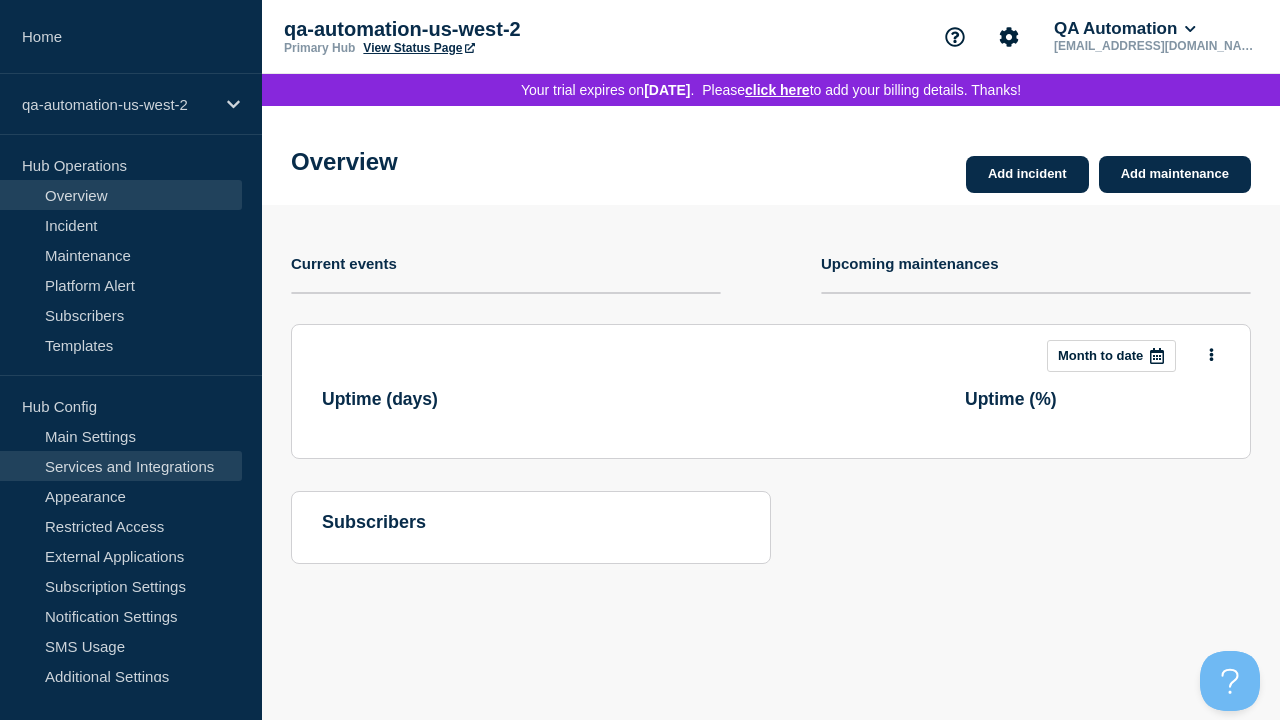 click on "Services and Integrations" at bounding box center [121, 466] 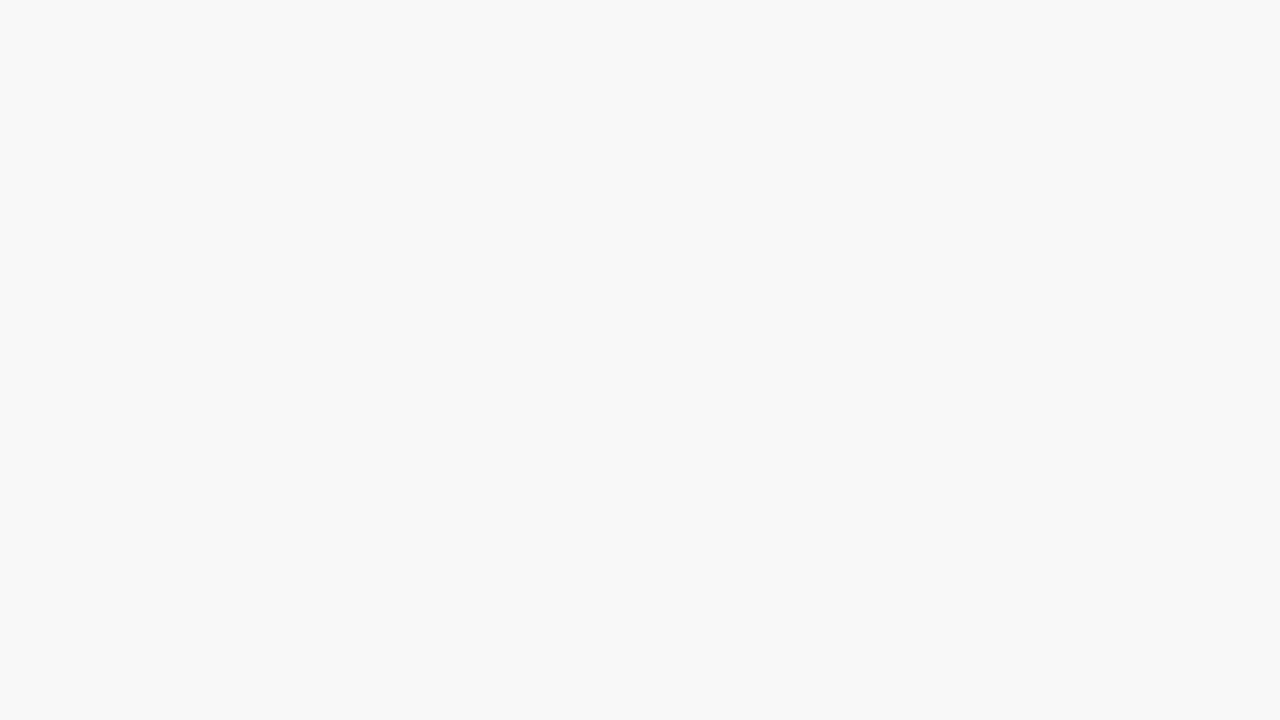 scroll, scrollTop: 0, scrollLeft: 0, axis: both 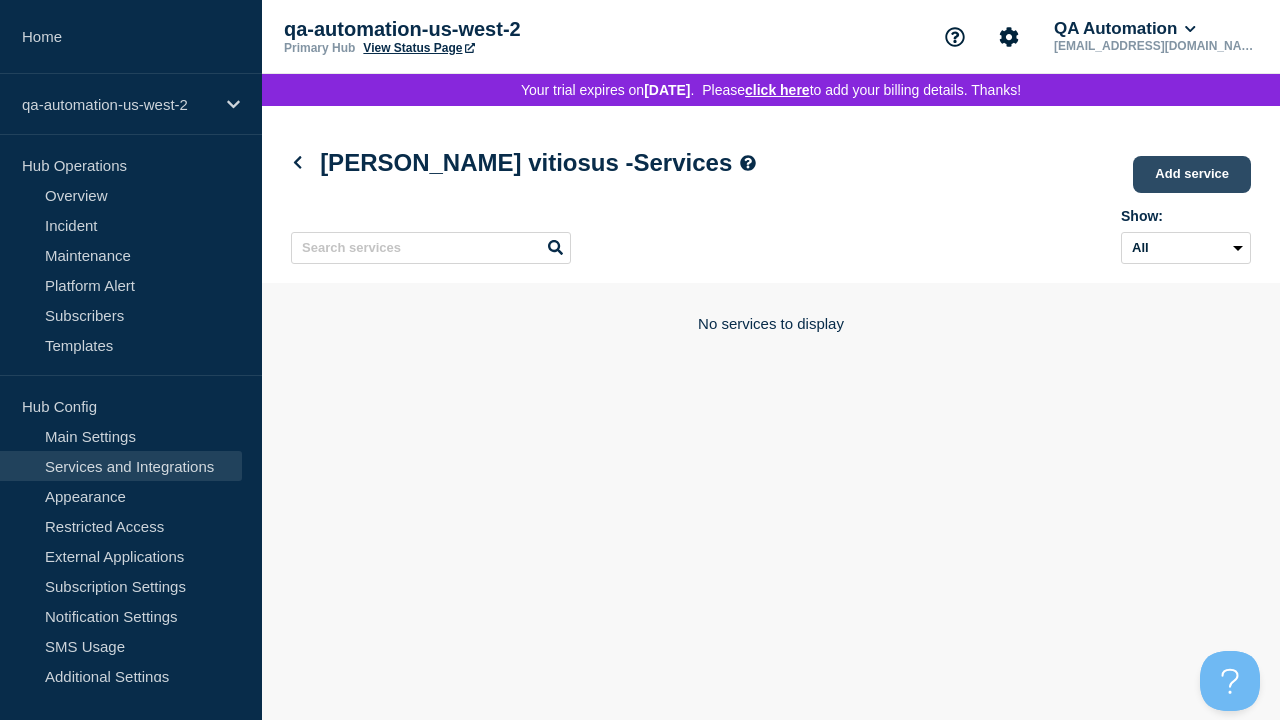 click on "Add service" at bounding box center [1192, 174] 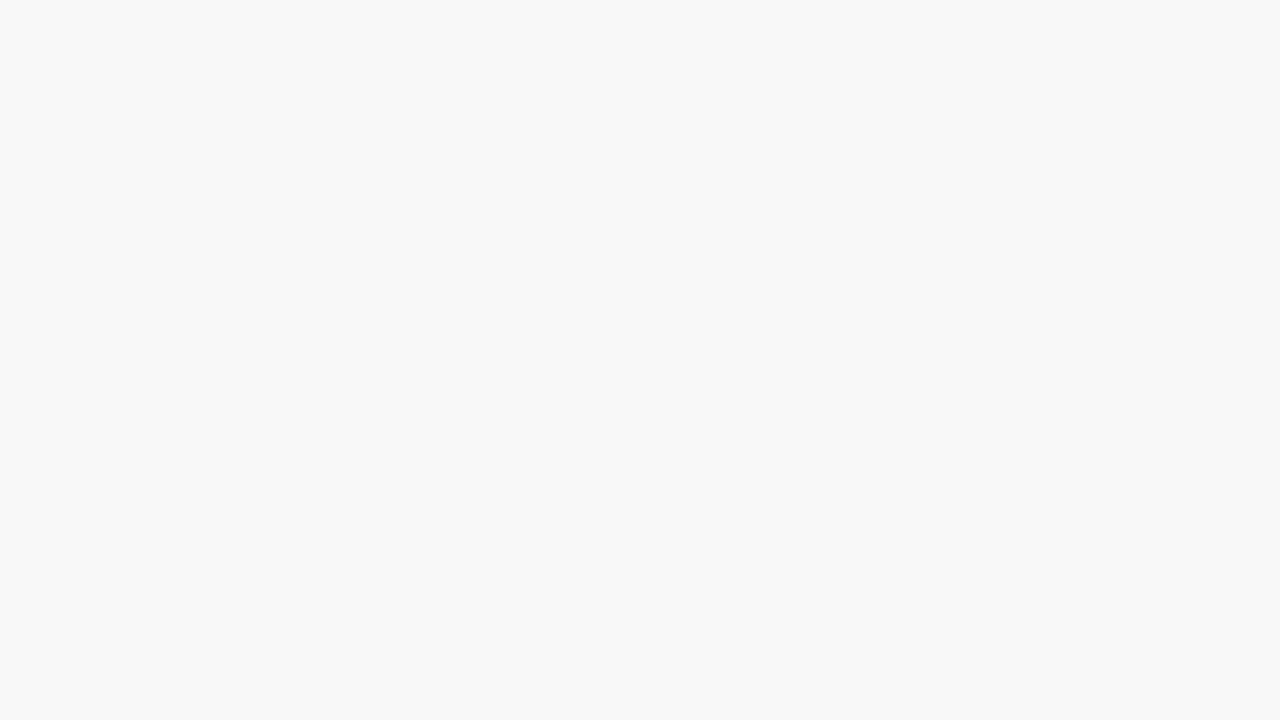 scroll, scrollTop: 0, scrollLeft: 0, axis: both 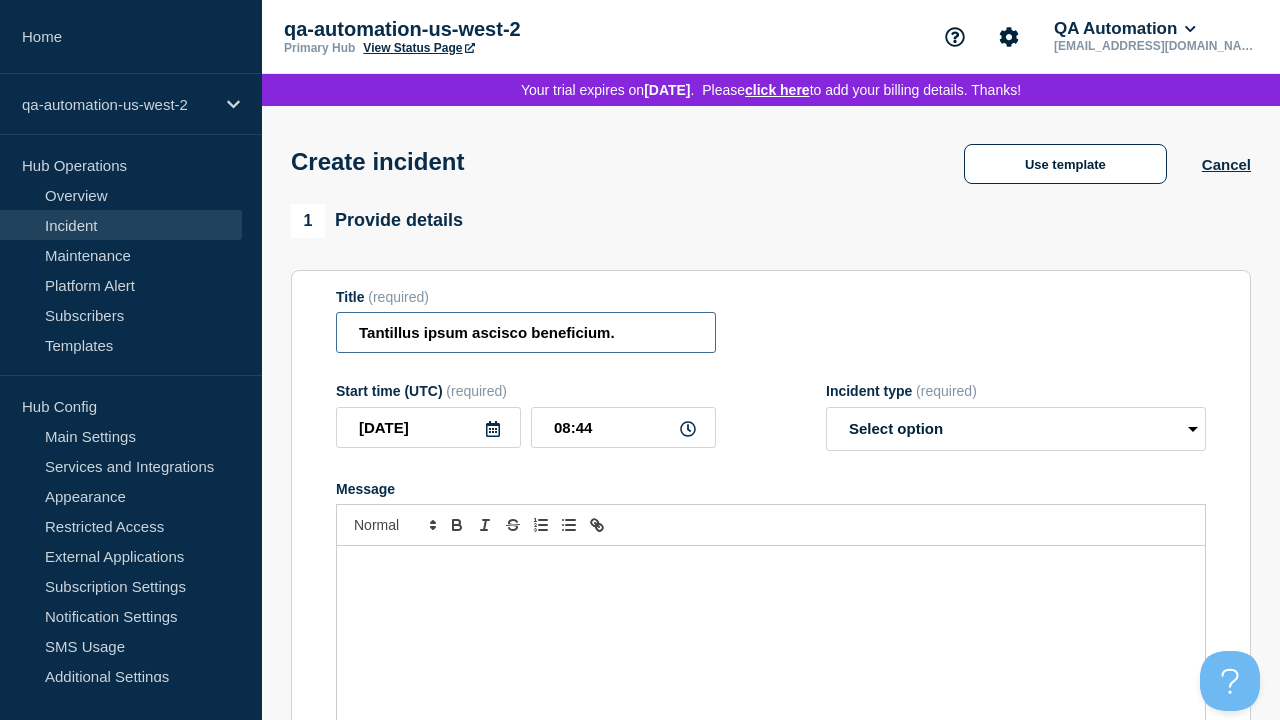 type on "Tantillus ipsum ascisco beneficium." 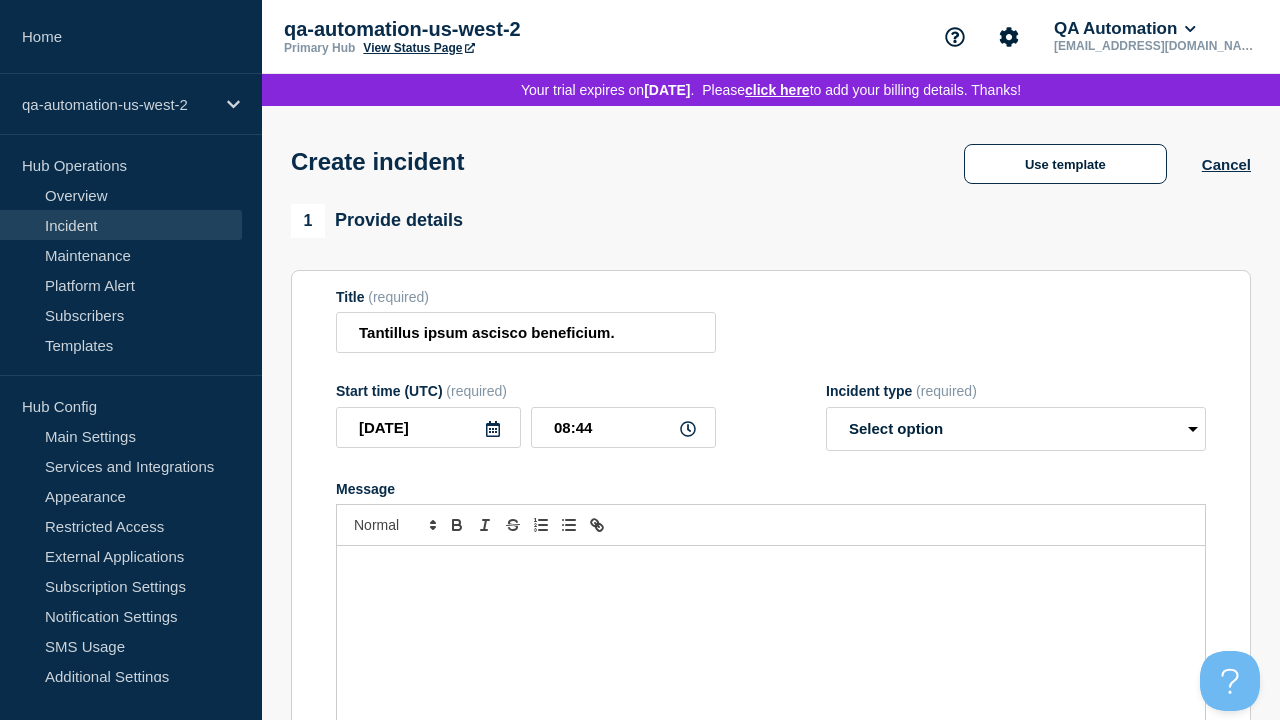click at bounding box center (771, 666) 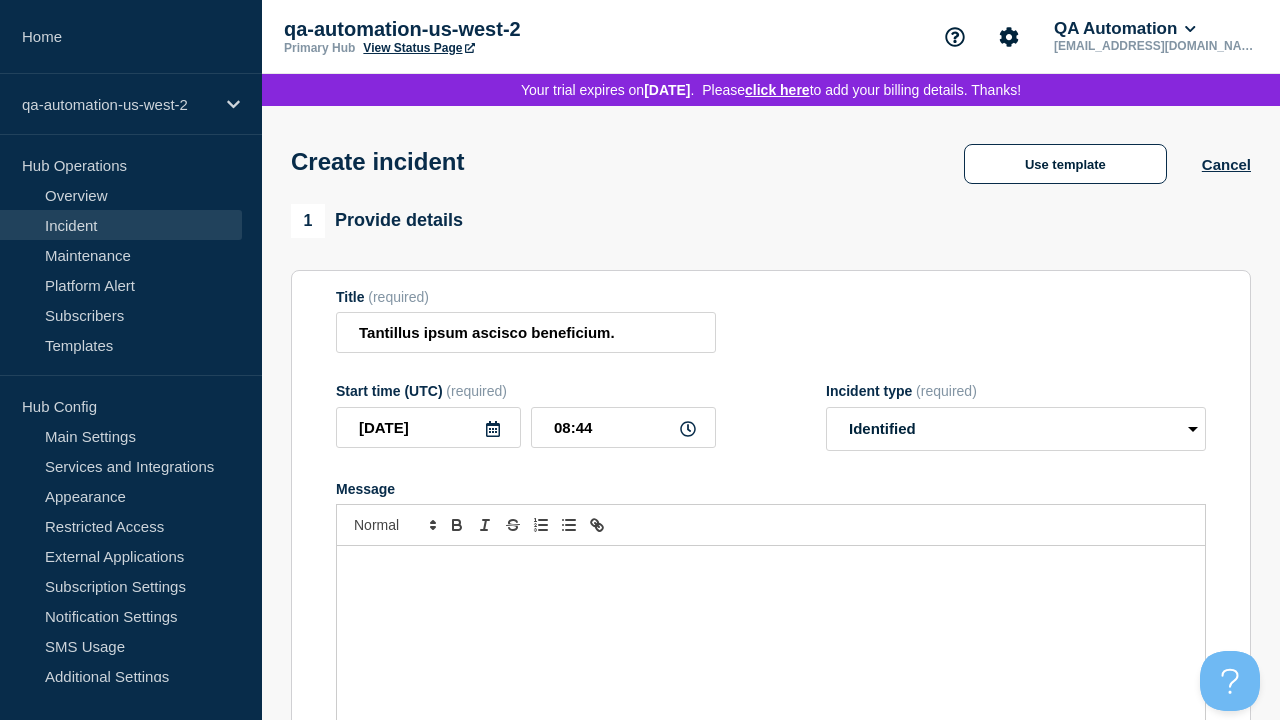 click on "Select Services" at bounding box center [770, 1006] 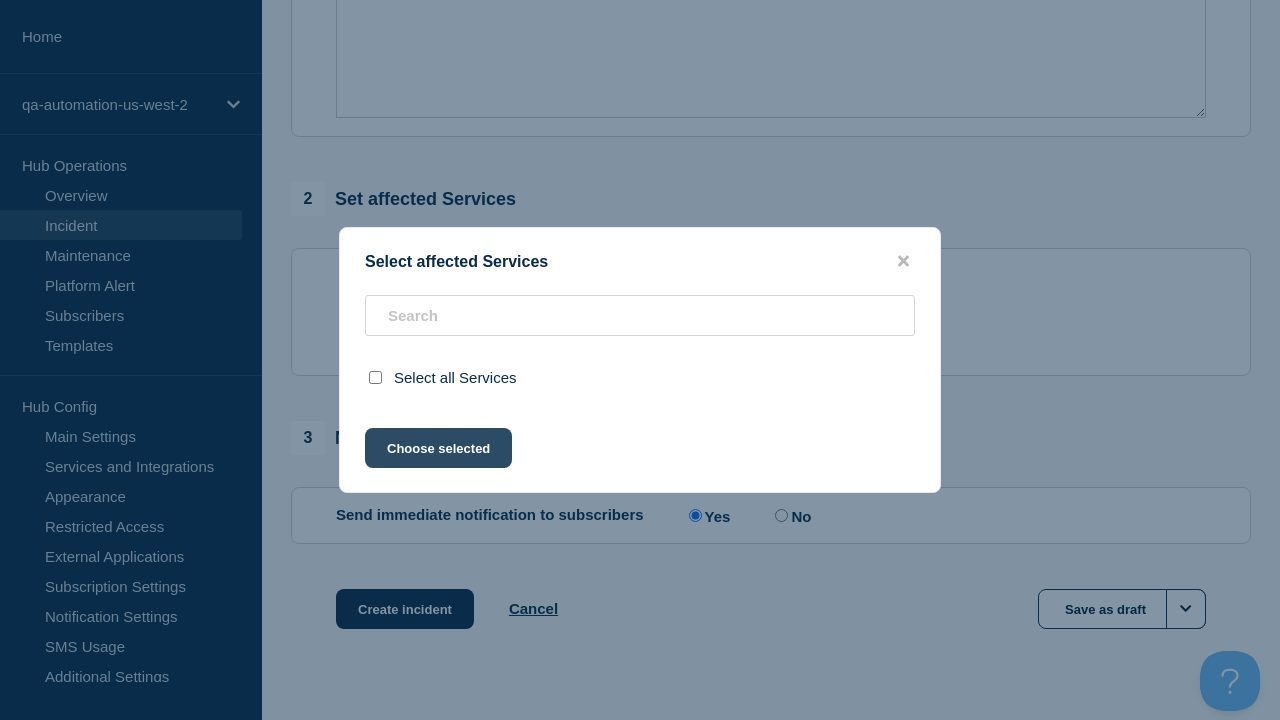 click on "Choose selected" 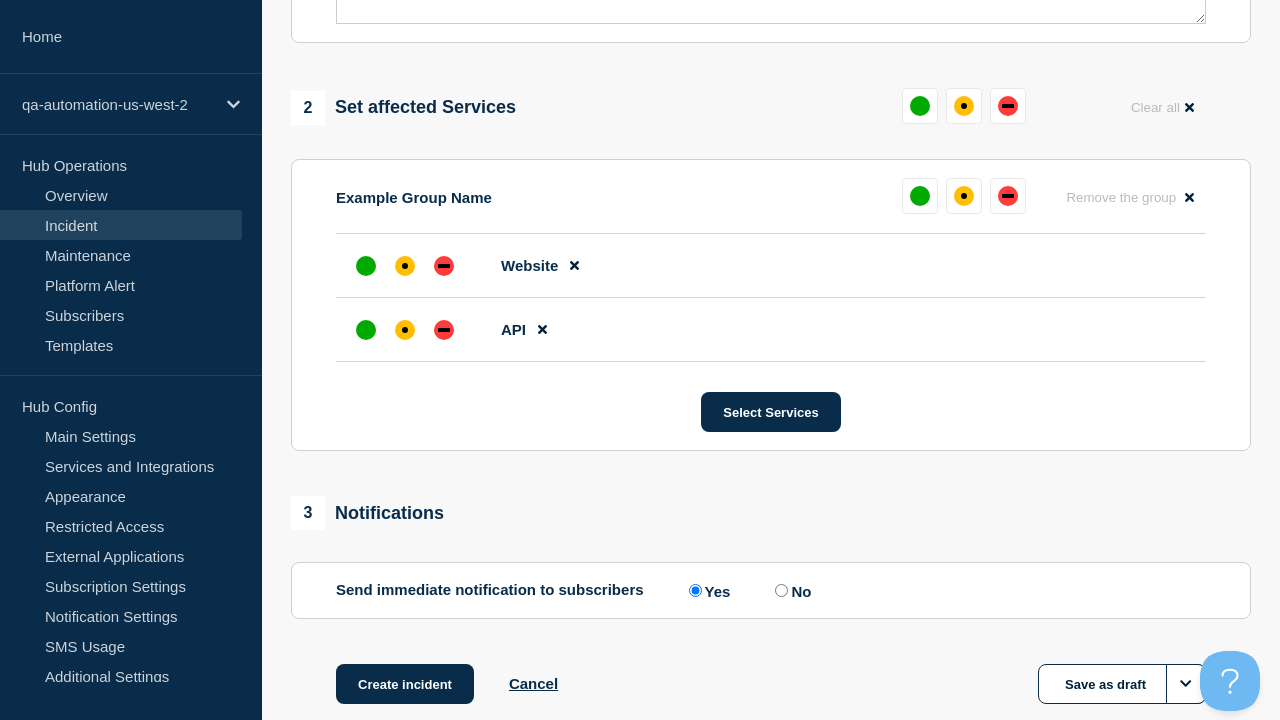 click at bounding box center [444, 330] 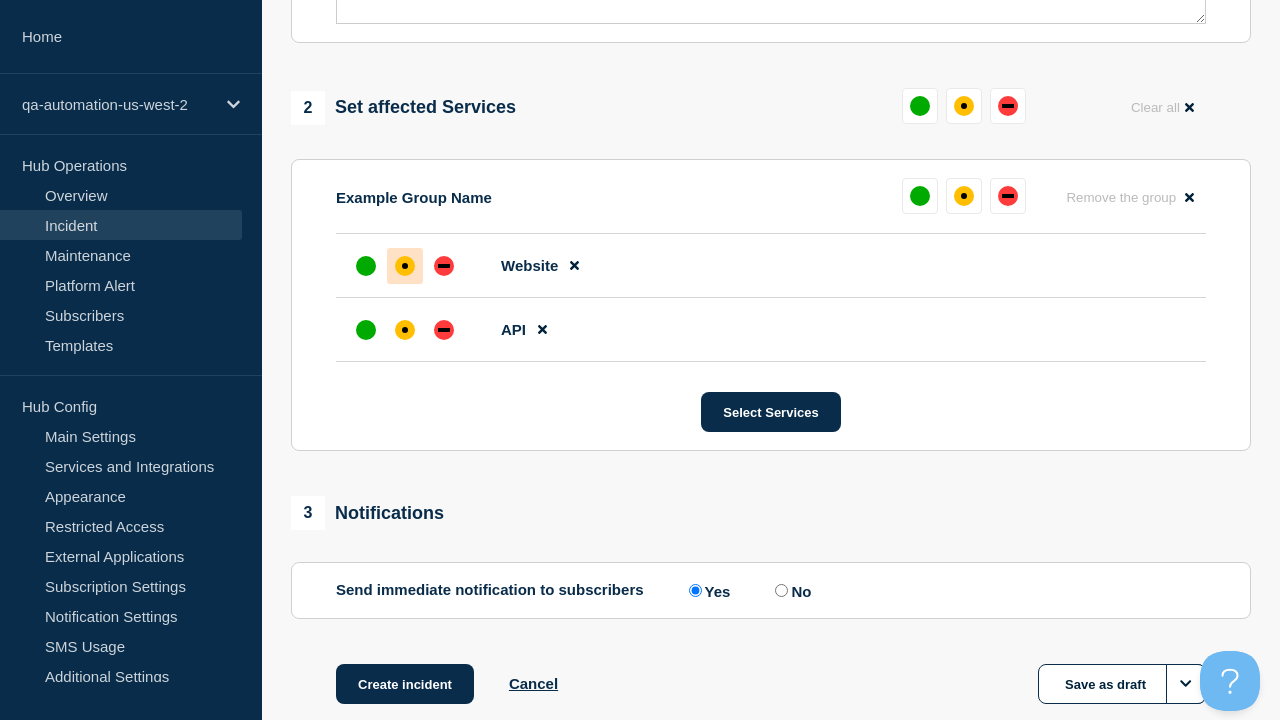 click at bounding box center [405, 266] 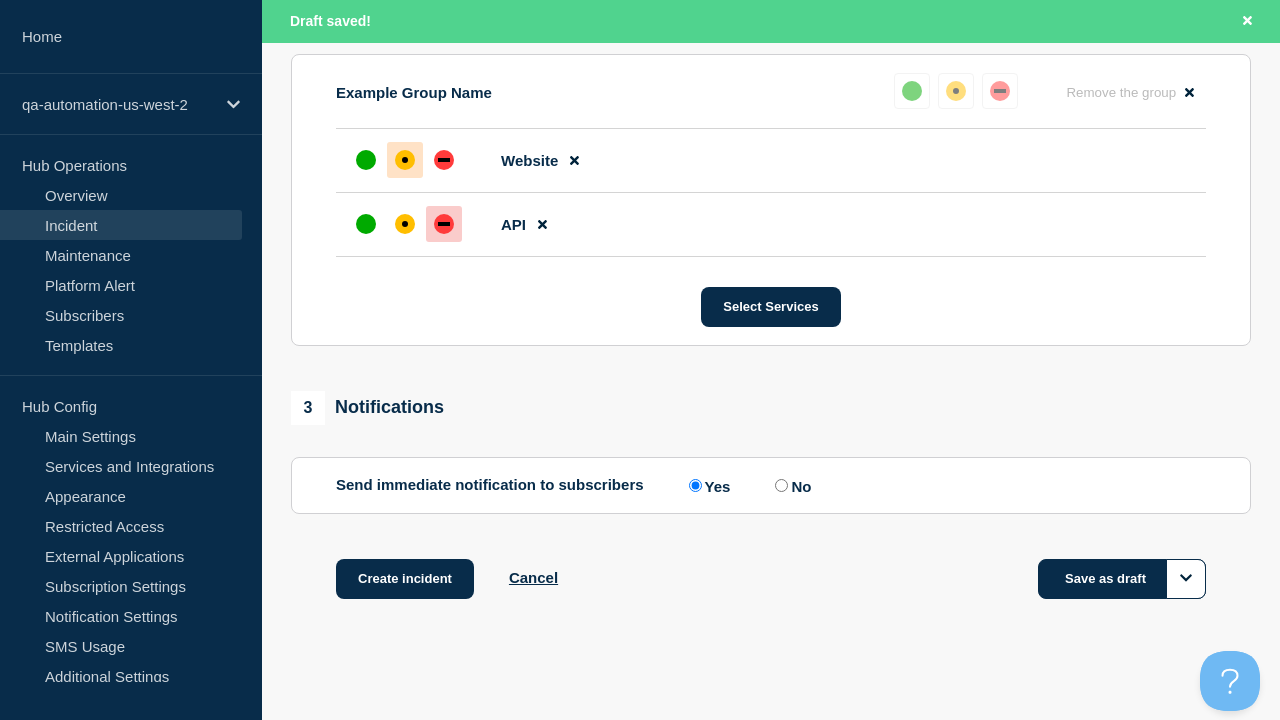 scroll, scrollTop: 954, scrollLeft: 0, axis: vertical 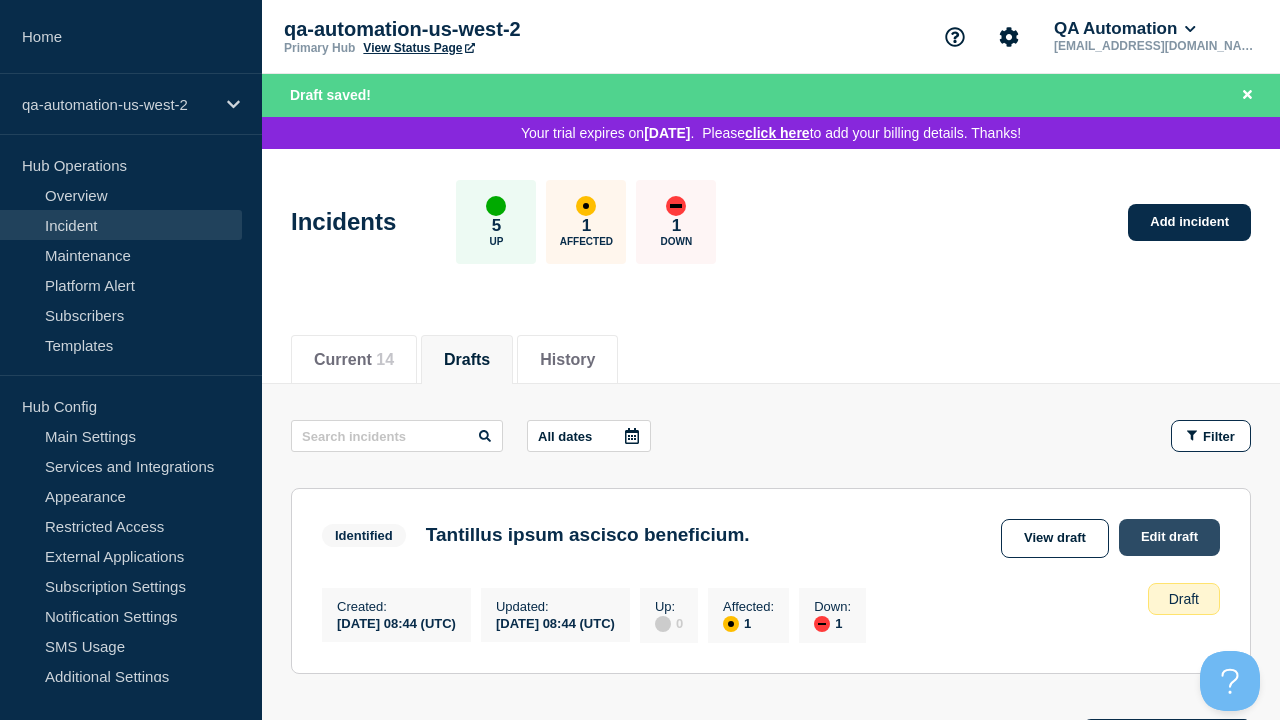 click on "Edit draft" at bounding box center [1169, 537] 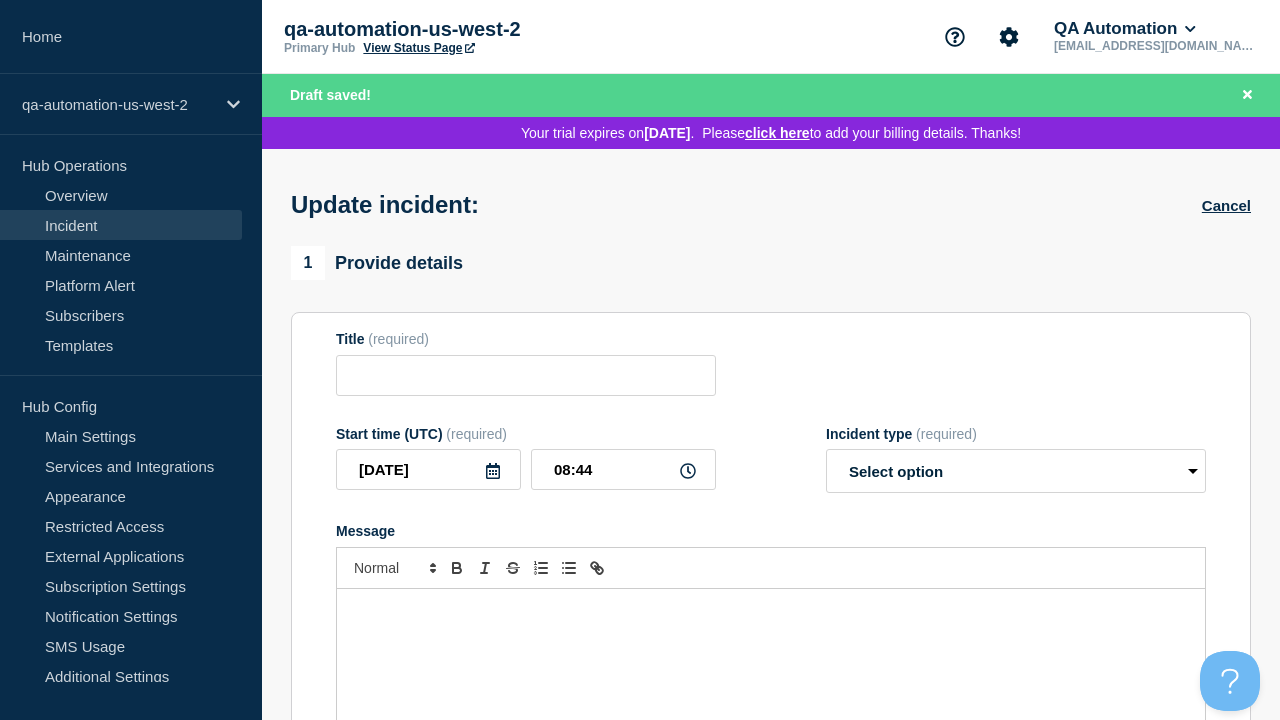 type on "Tantillus ipsum ascisco beneficium." 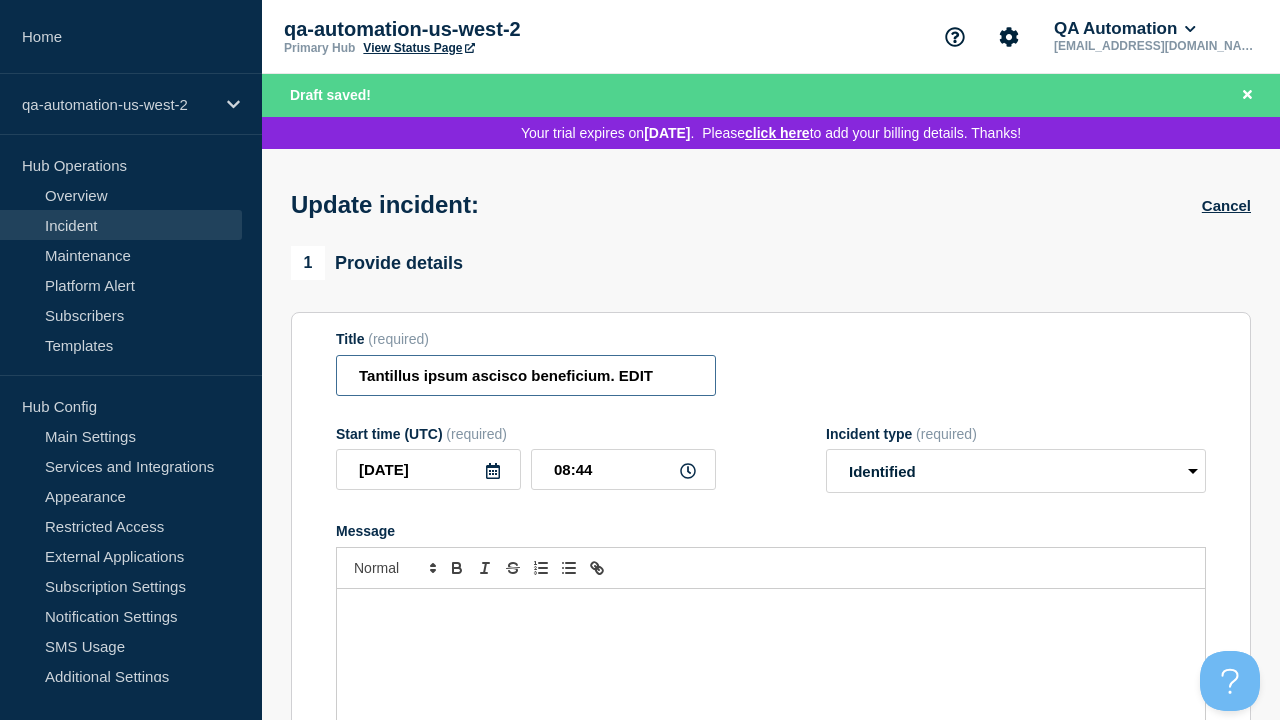 type on "Tantillus ipsum ascisco beneficium. EDIT" 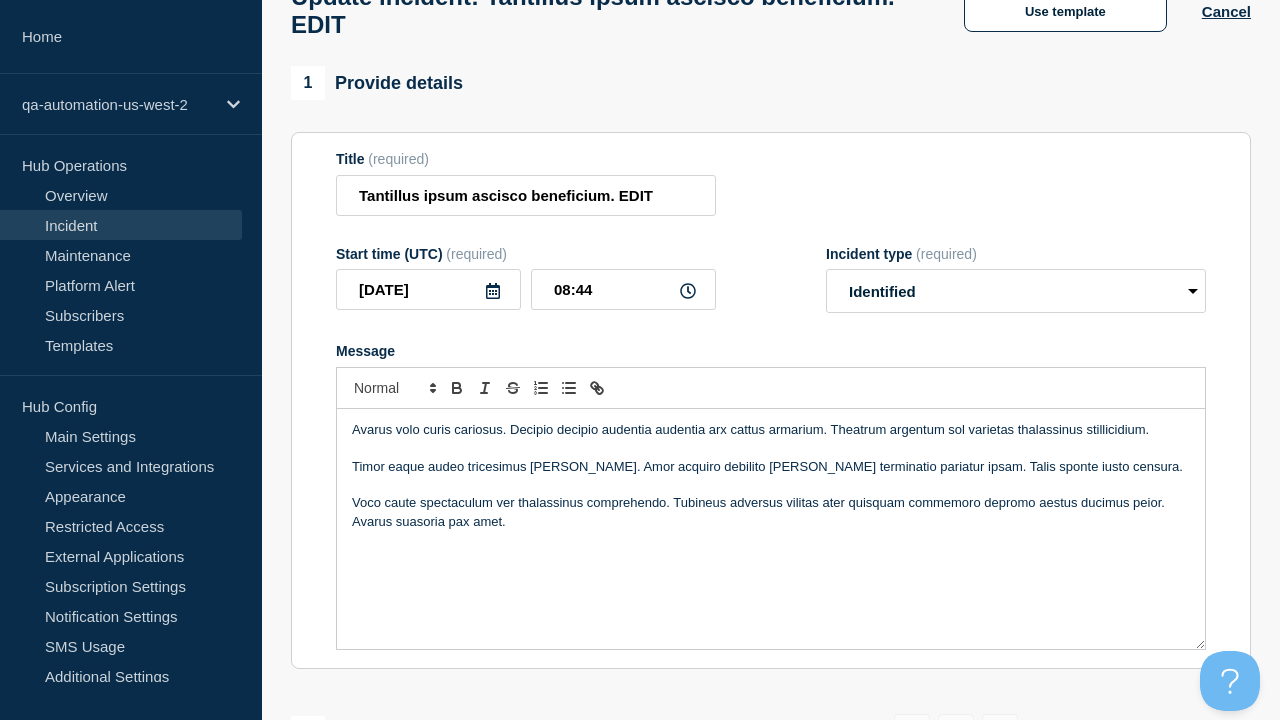 click on "Save & Publish" at bounding box center (405, 1310) 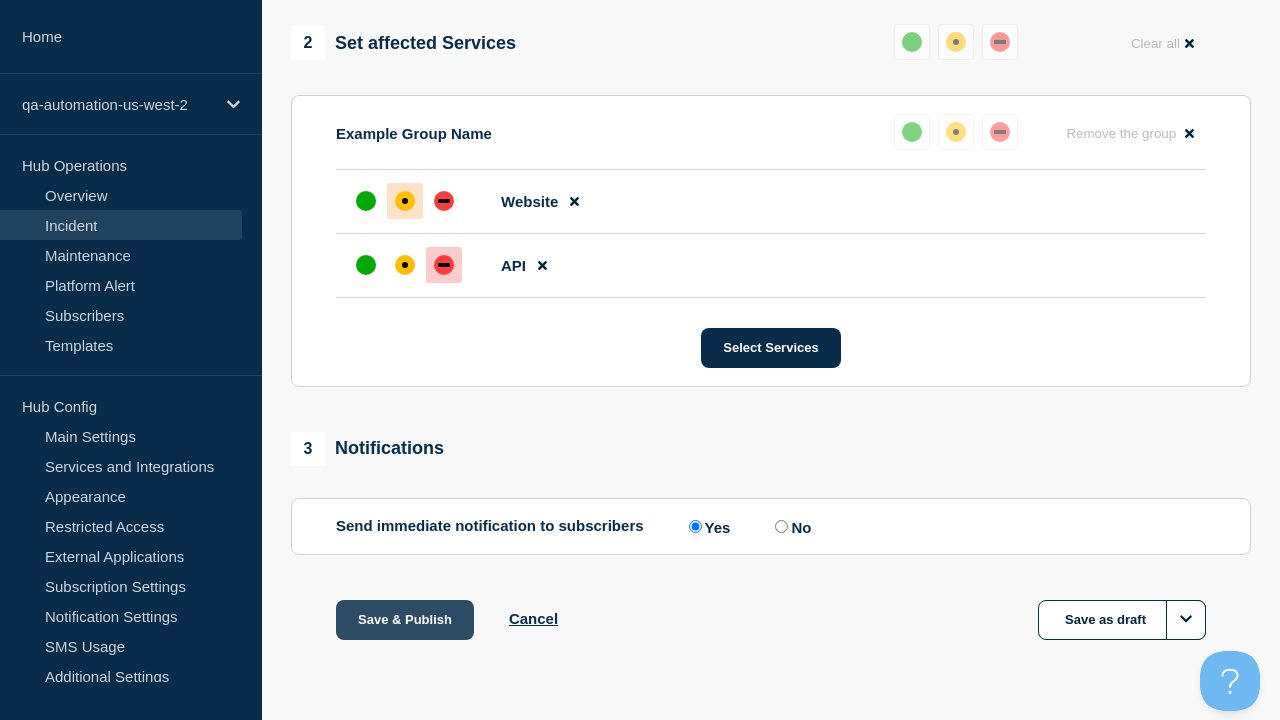 scroll, scrollTop: 894, scrollLeft: 0, axis: vertical 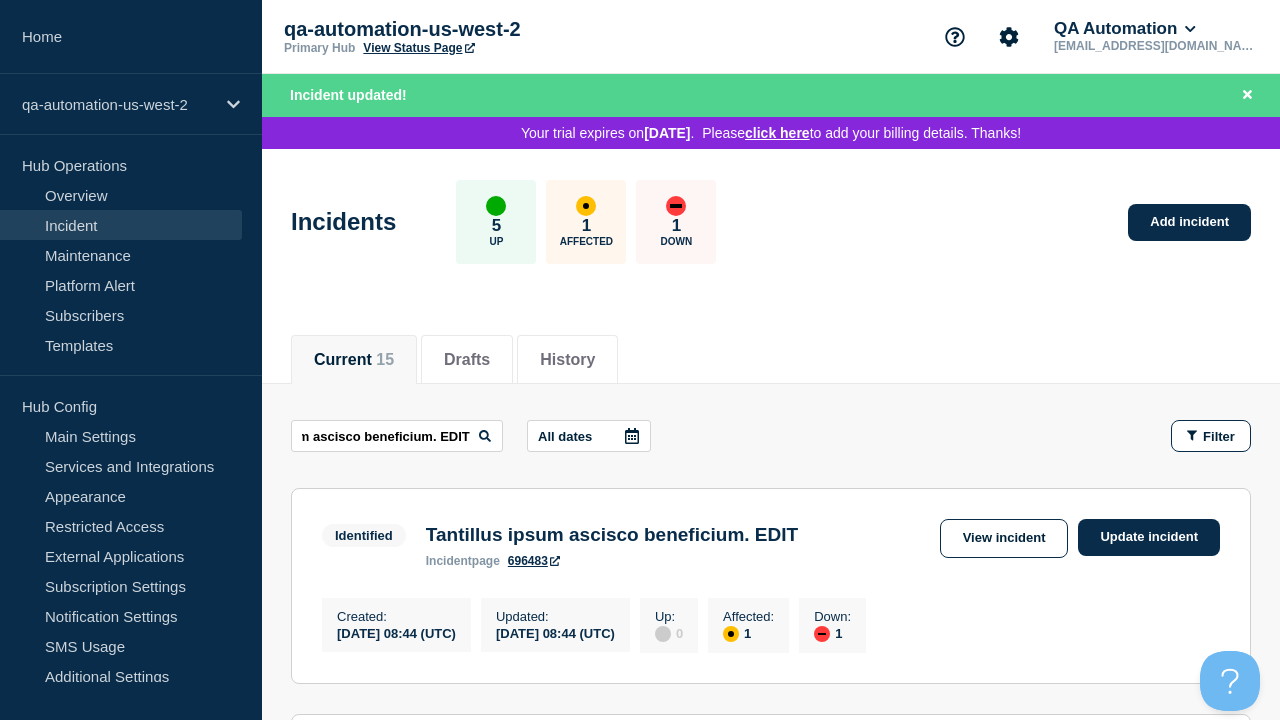 type on "Tantillus ipsum ascisco beneficium. EDIT" 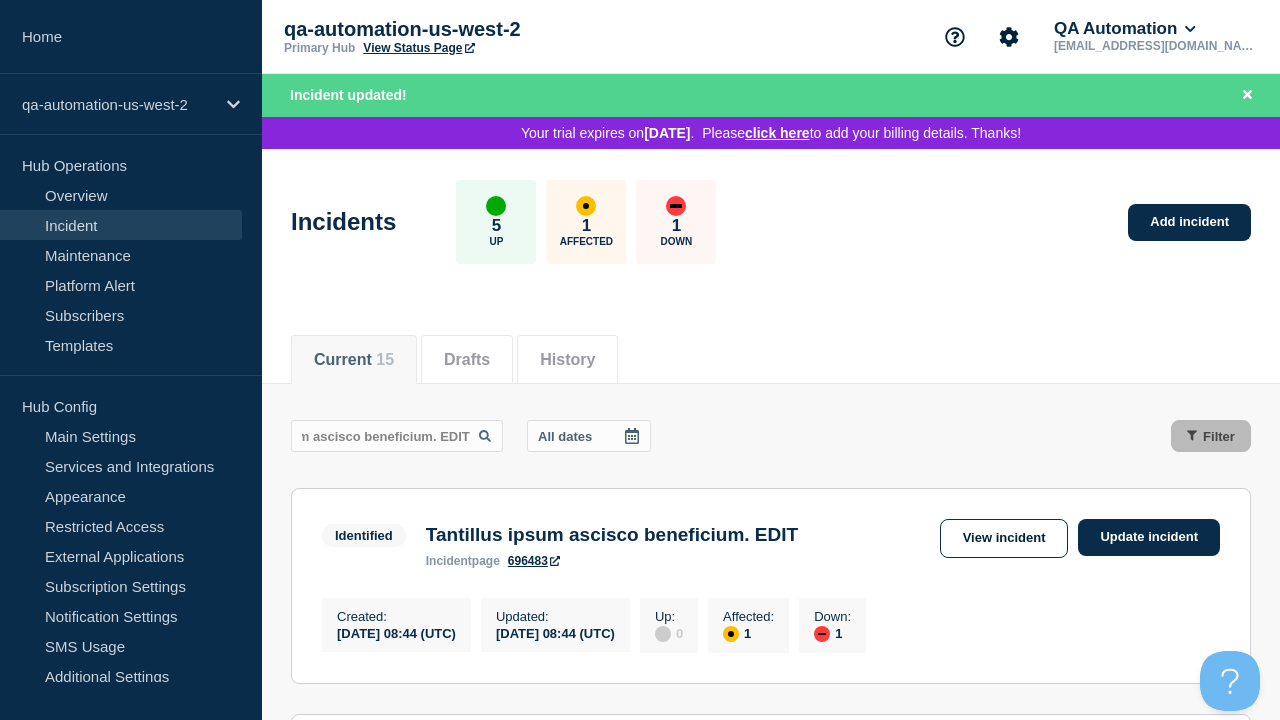 scroll, scrollTop: 0, scrollLeft: 0, axis: both 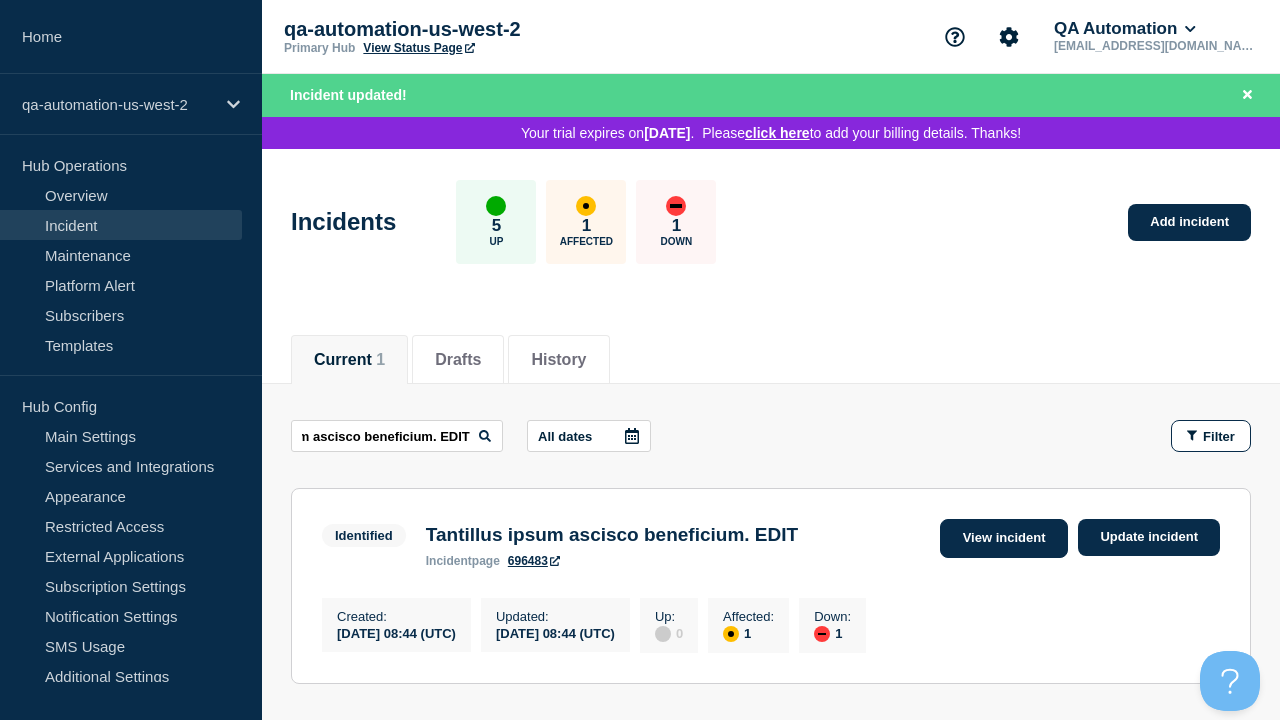 click on "View incident" at bounding box center (1004, 538) 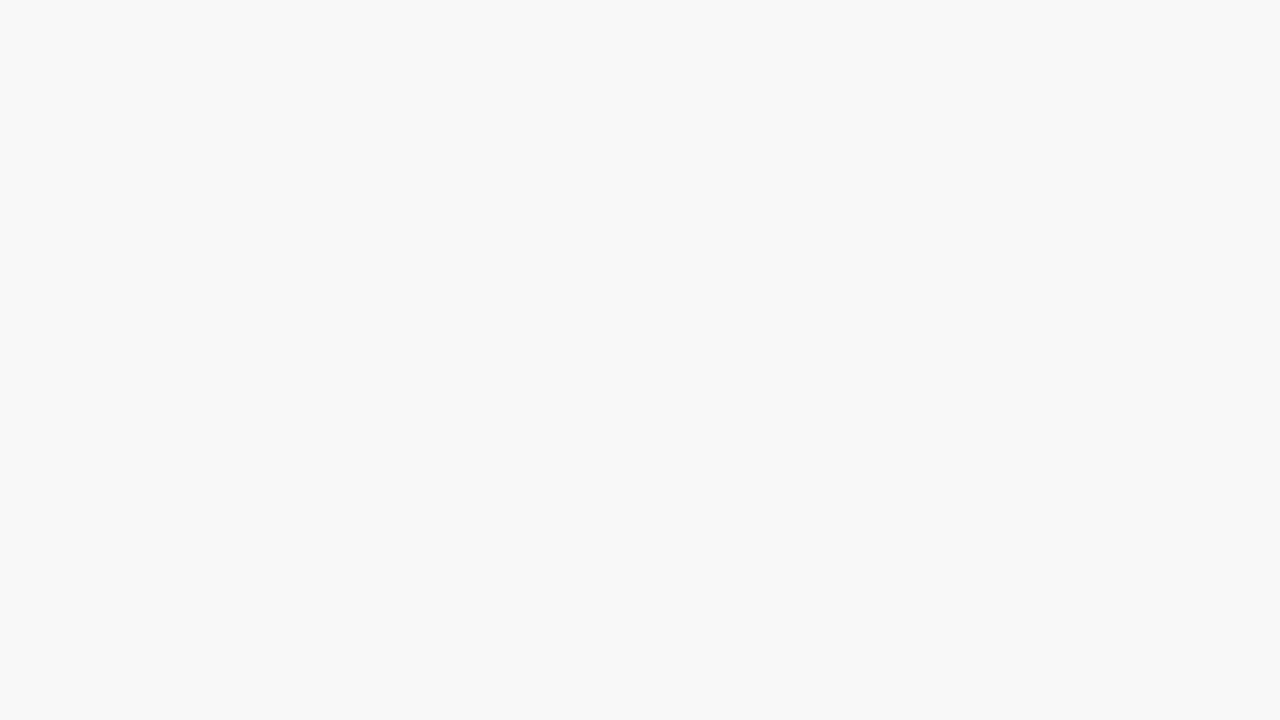 scroll, scrollTop: 0, scrollLeft: 0, axis: both 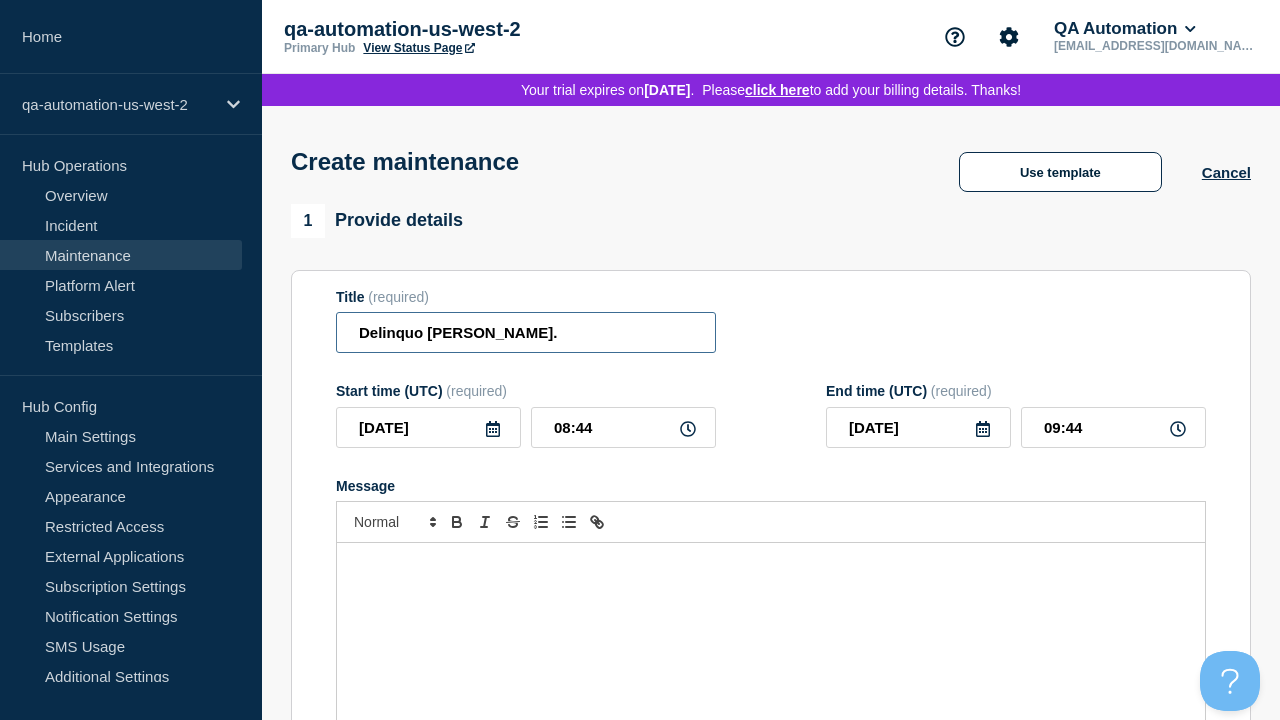type on "Delinquo [PERSON_NAME]." 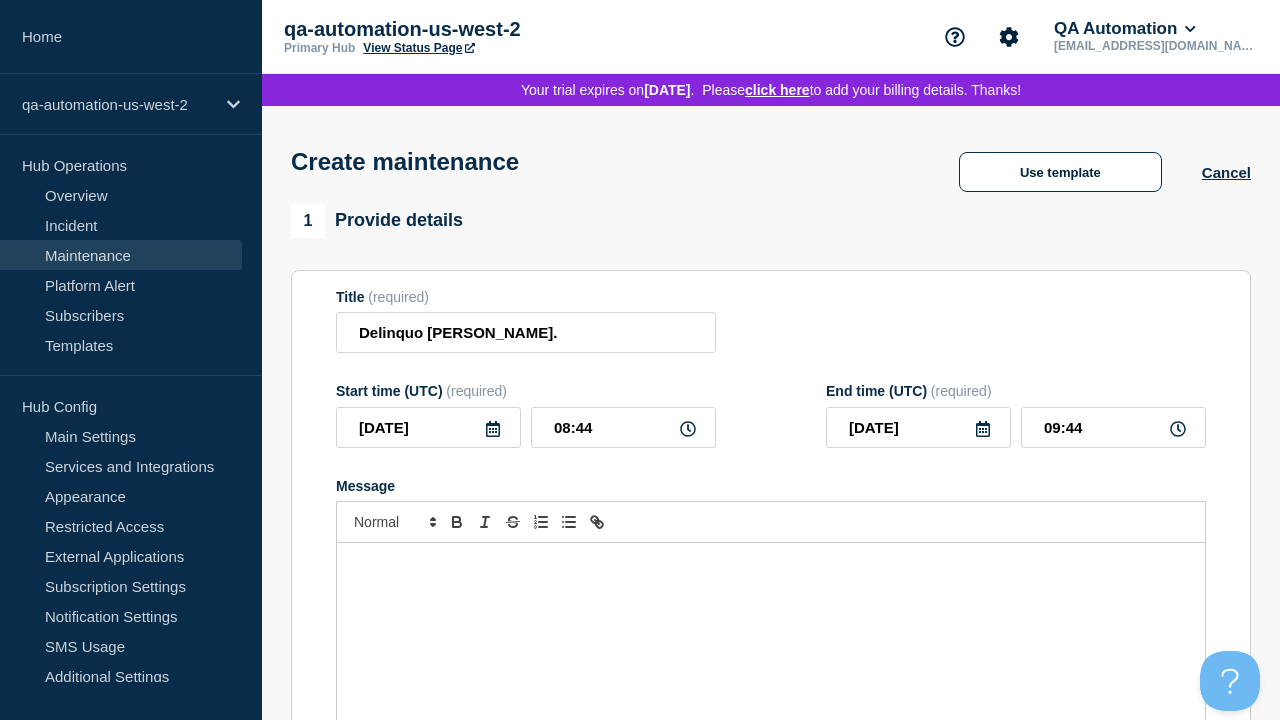 click at bounding box center [771, 663] 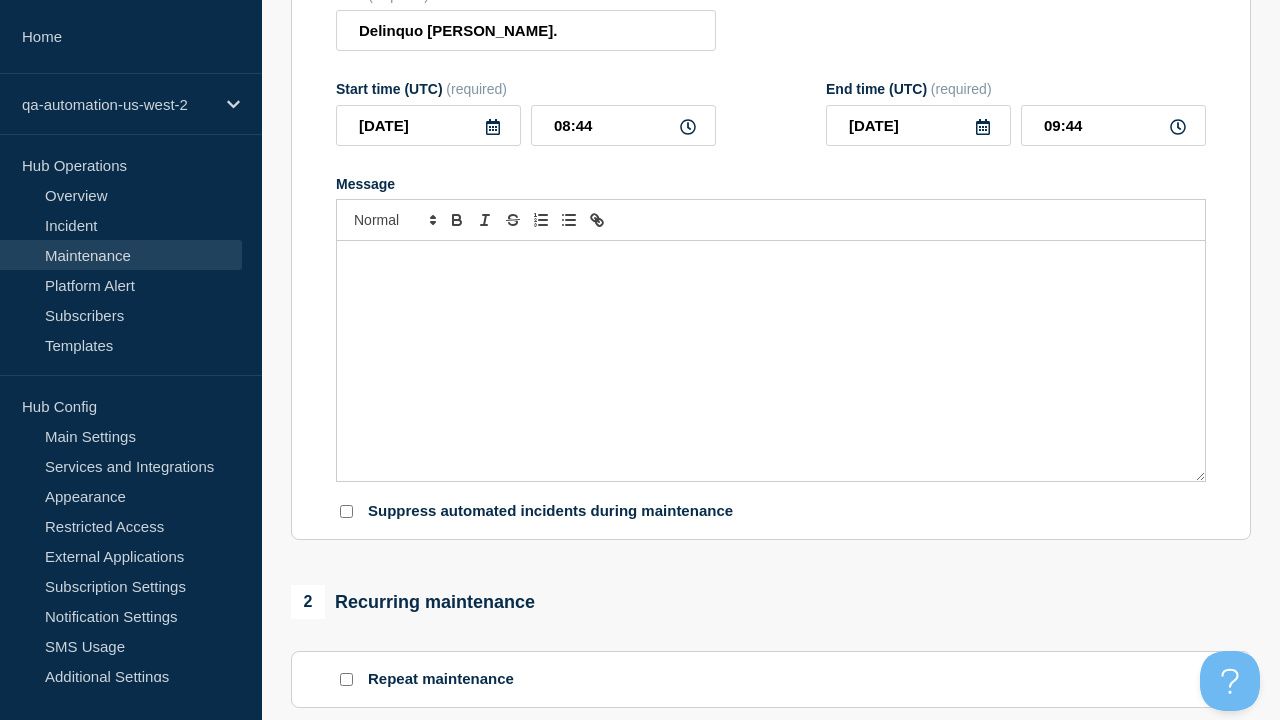 click on "Select Services" at bounding box center [770, 908] 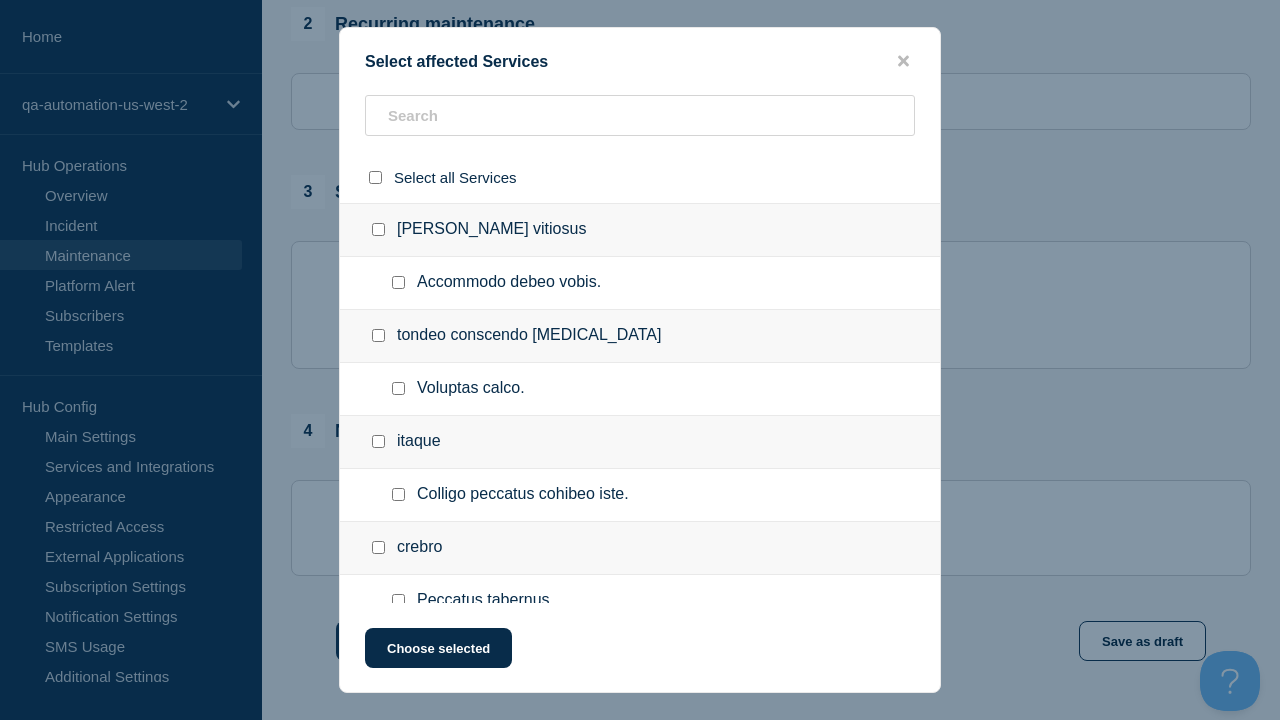 click on "Choose selected" 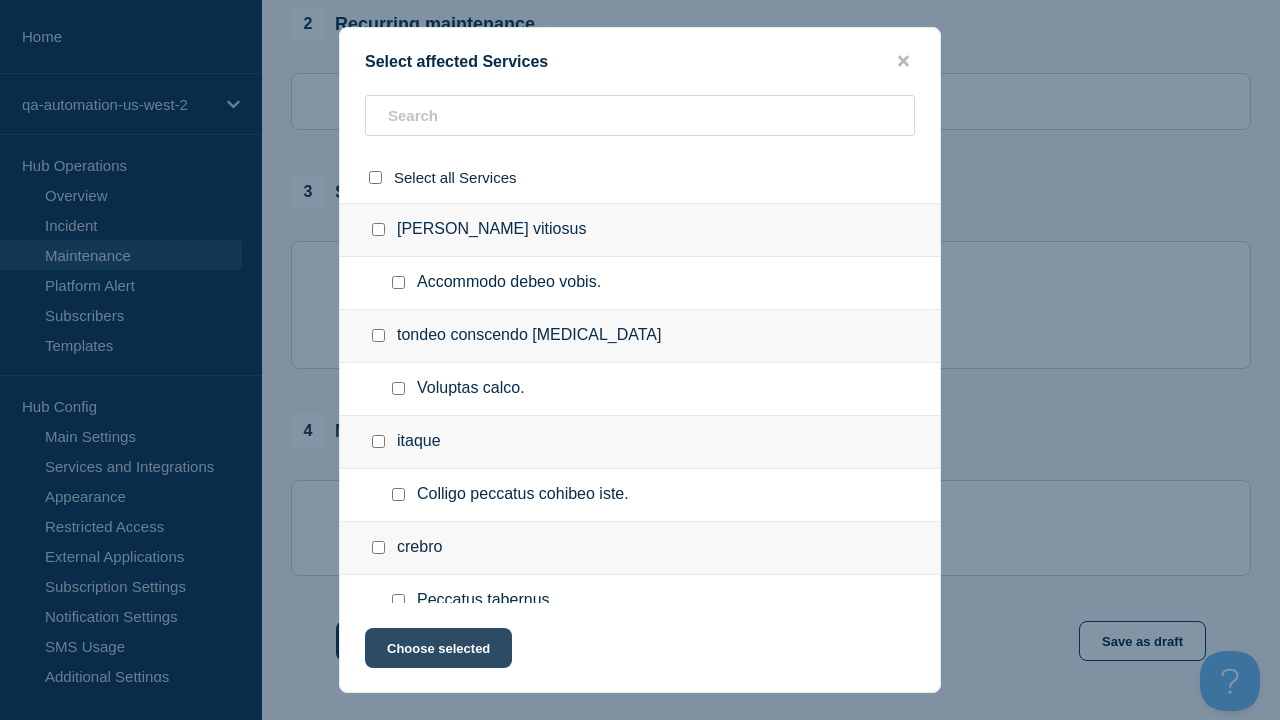 scroll, scrollTop: 316, scrollLeft: 0, axis: vertical 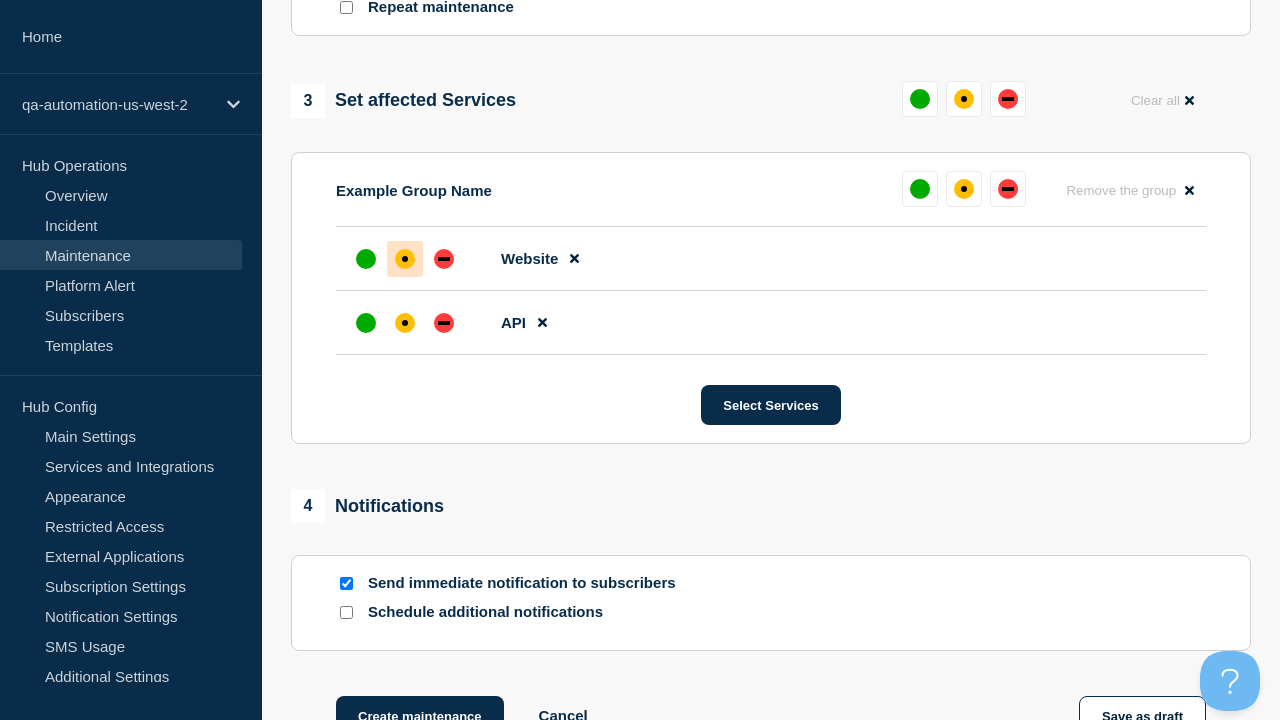 click at bounding box center (405, 323) 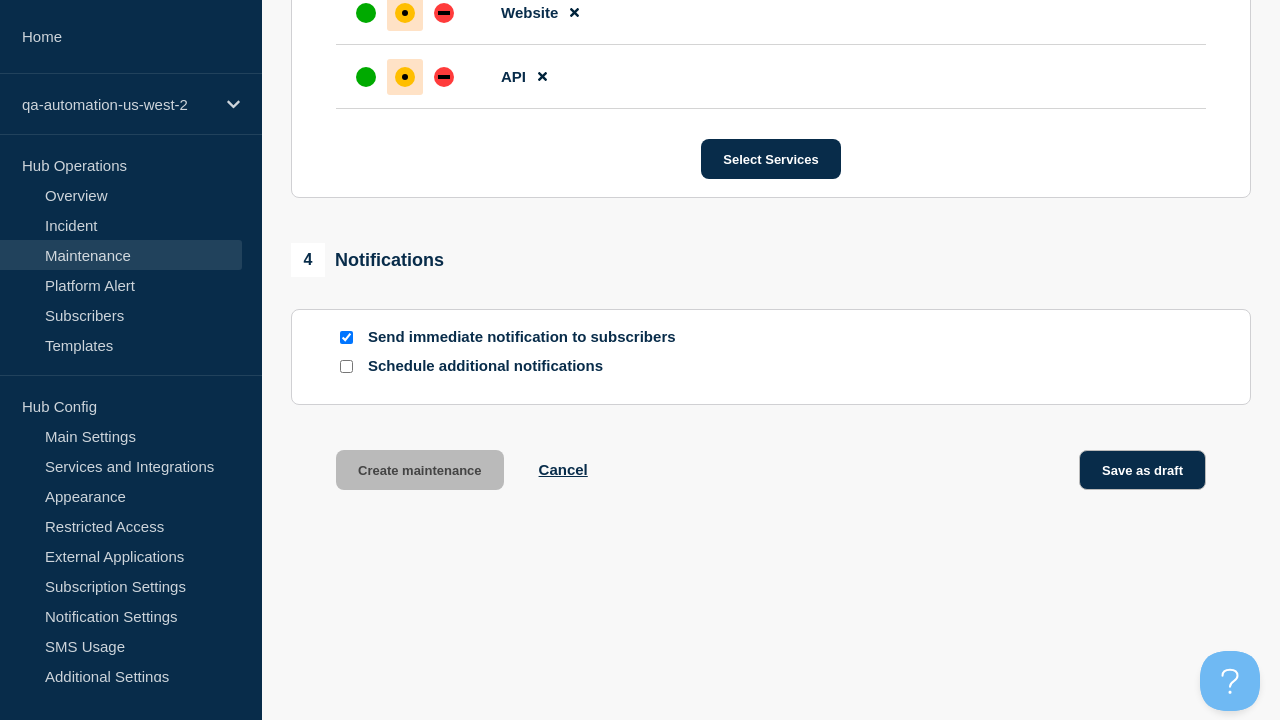 scroll, scrollTop: 1300, scrollLeft: 0, axis: vertical 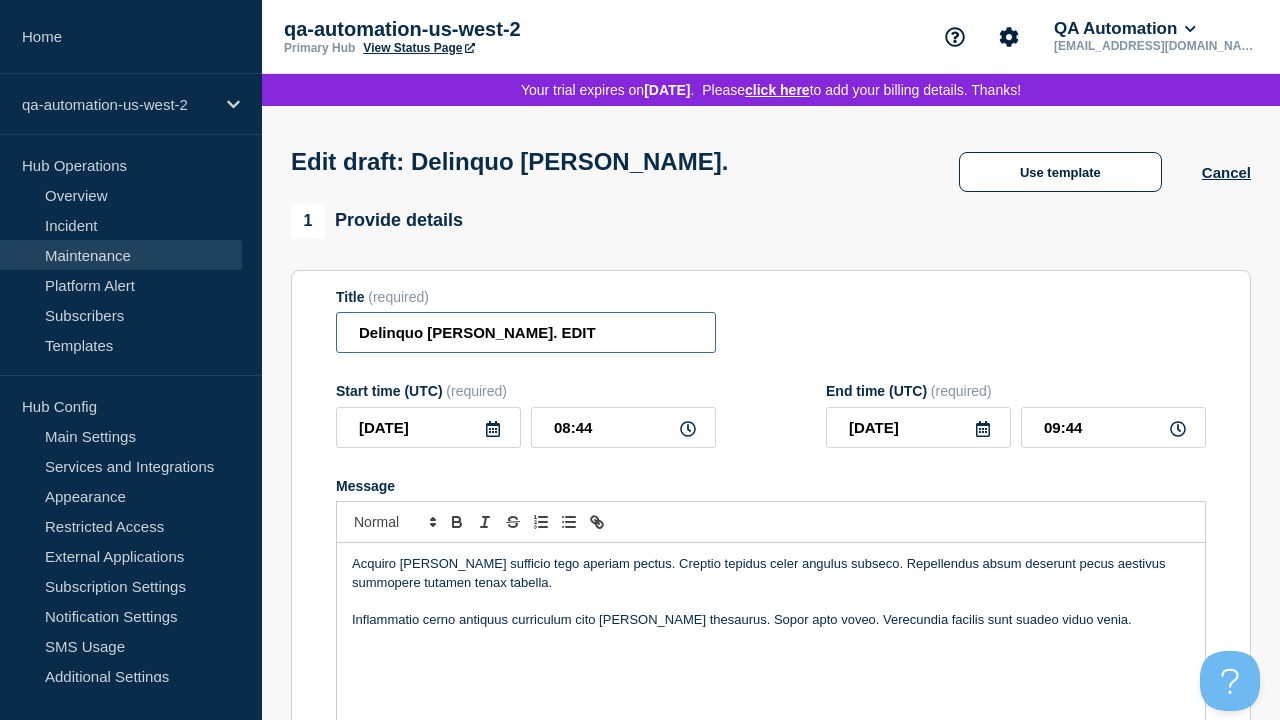type on "Delinquo tantum abbas. EDIT" 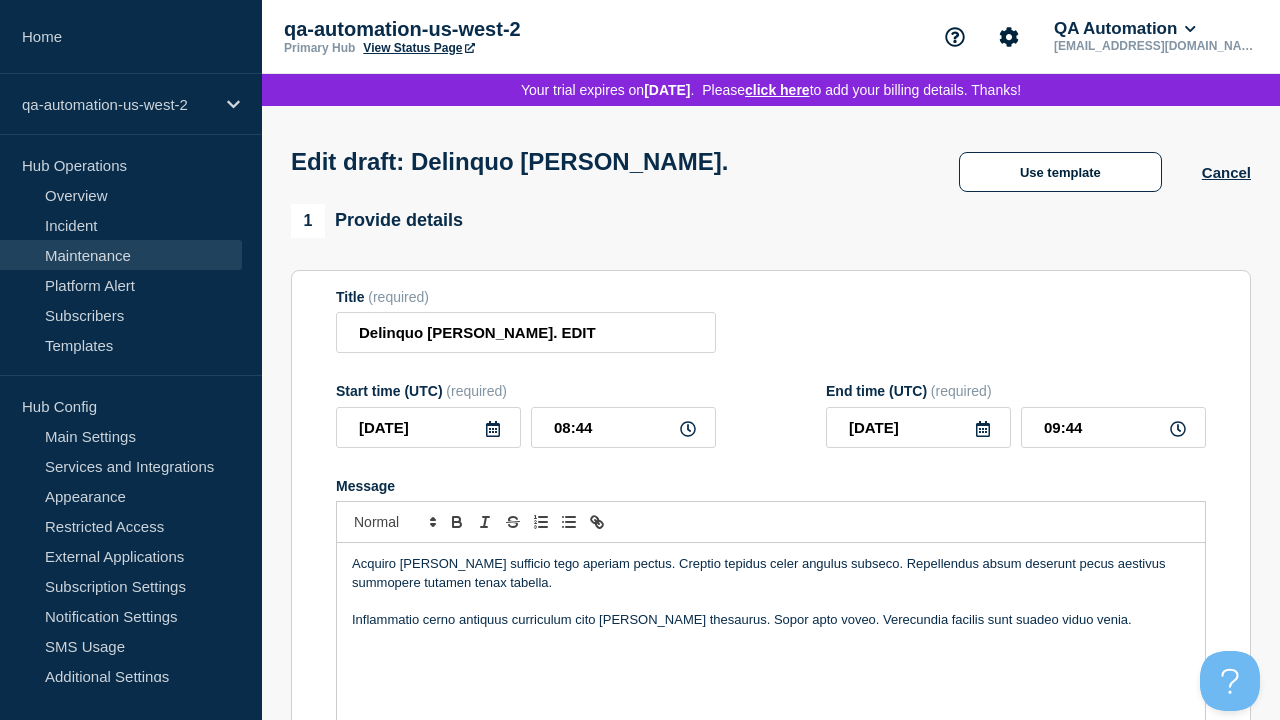 click on "Save & Publish" at bounding box center (405, 1690) 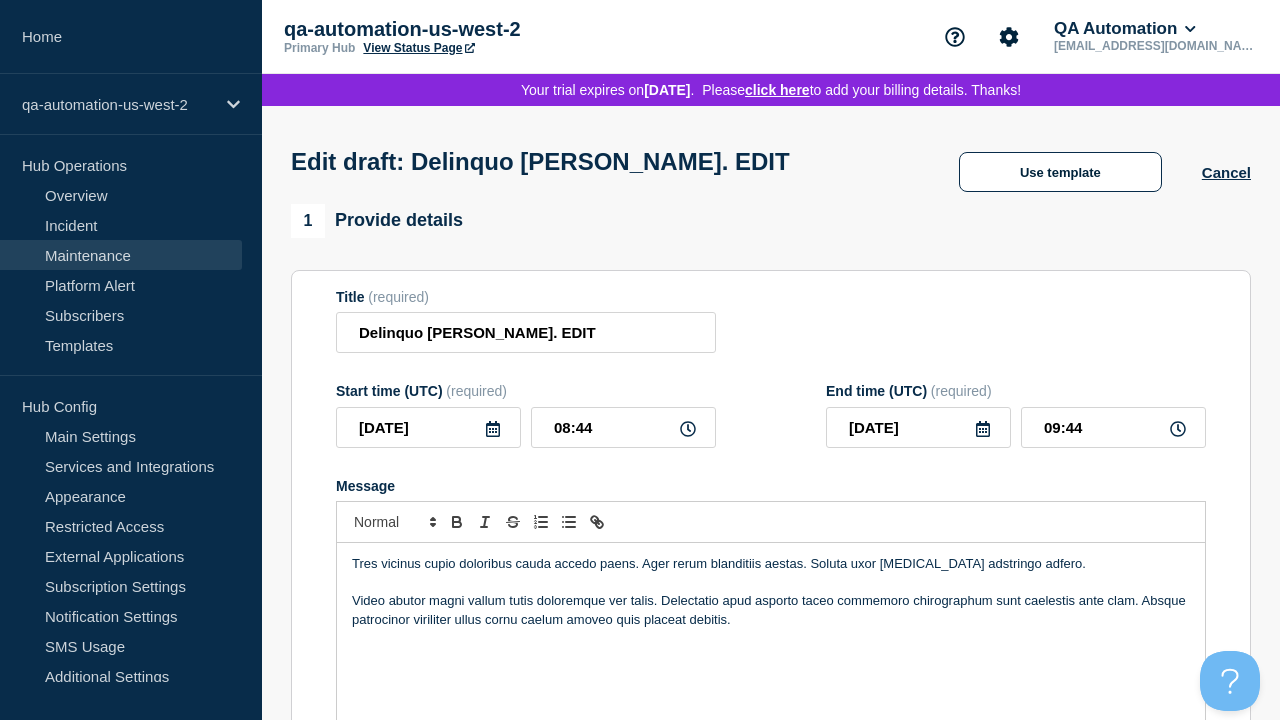 scroll, scrollTop: 1161, scrollLeft: 0, axis: vertical 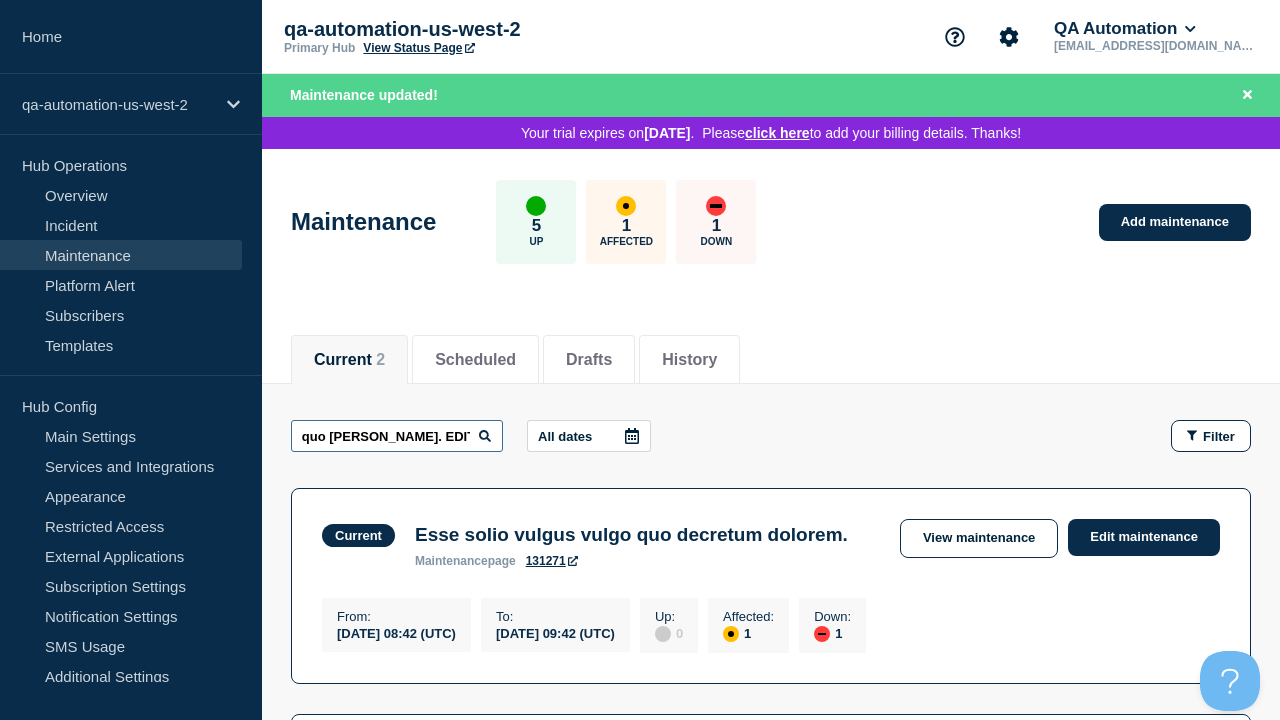 type on "Delinquo [PERSON_NAME]. EDIT" 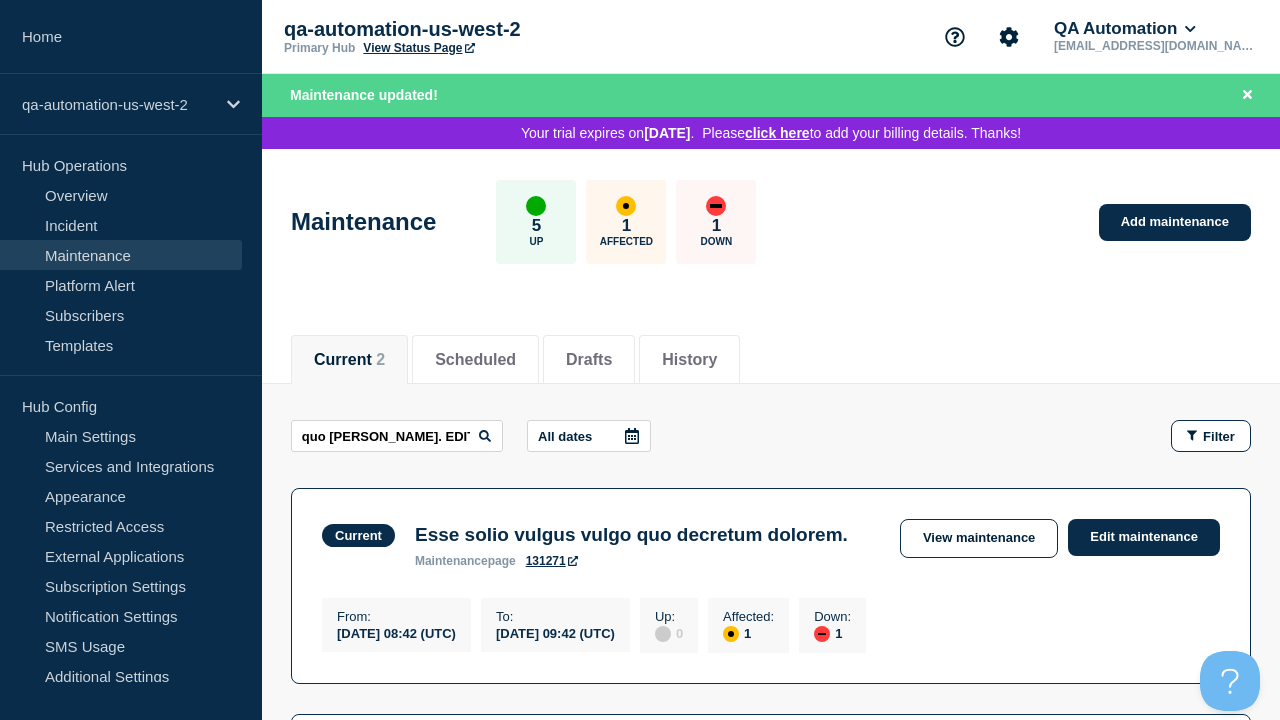 scroll, scrollTop: 0, scrollLeft: 0, axis: both 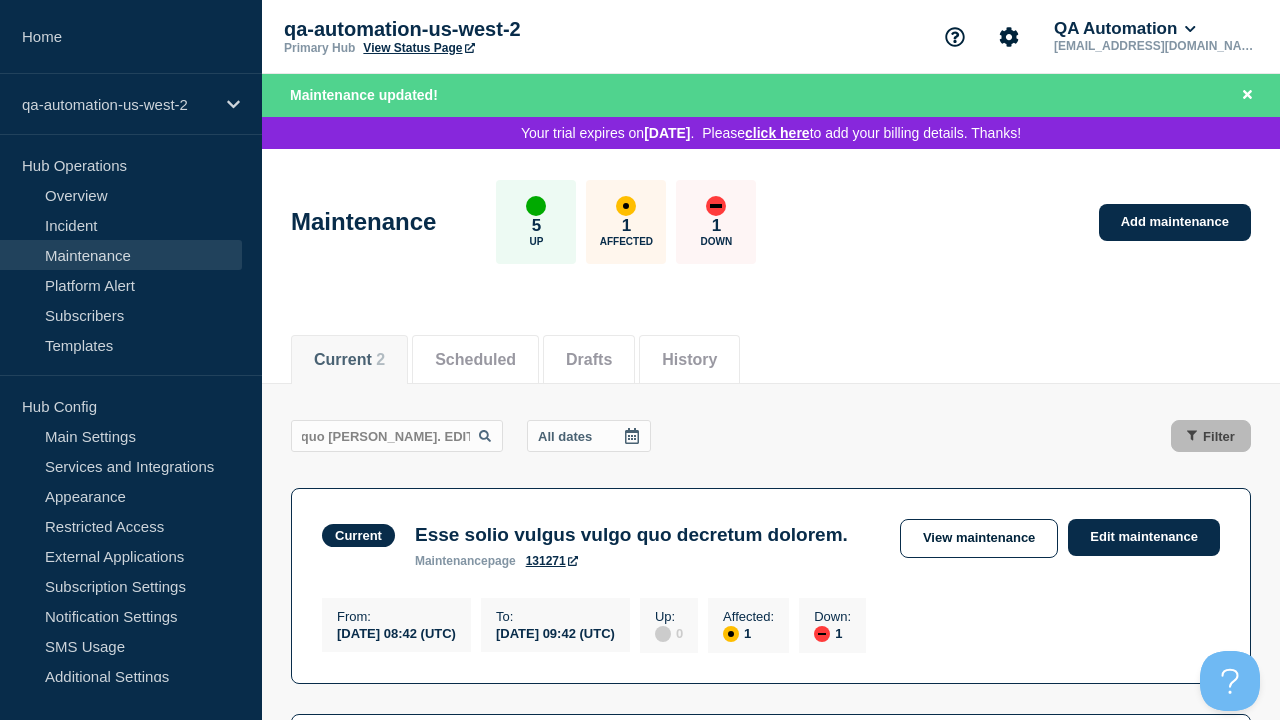 click on "View maintenance" at bounding box center [979, 764] 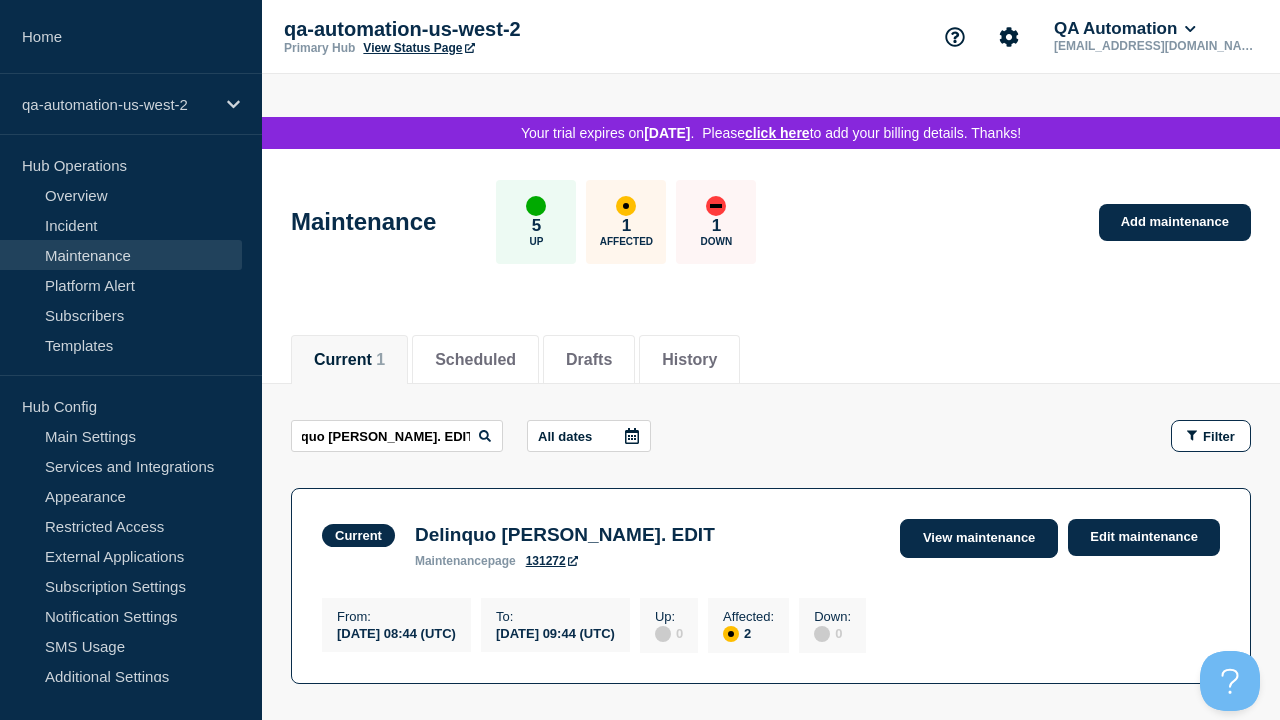 scroll, scrollTop: 0, scrollLeft: 0, axis: both 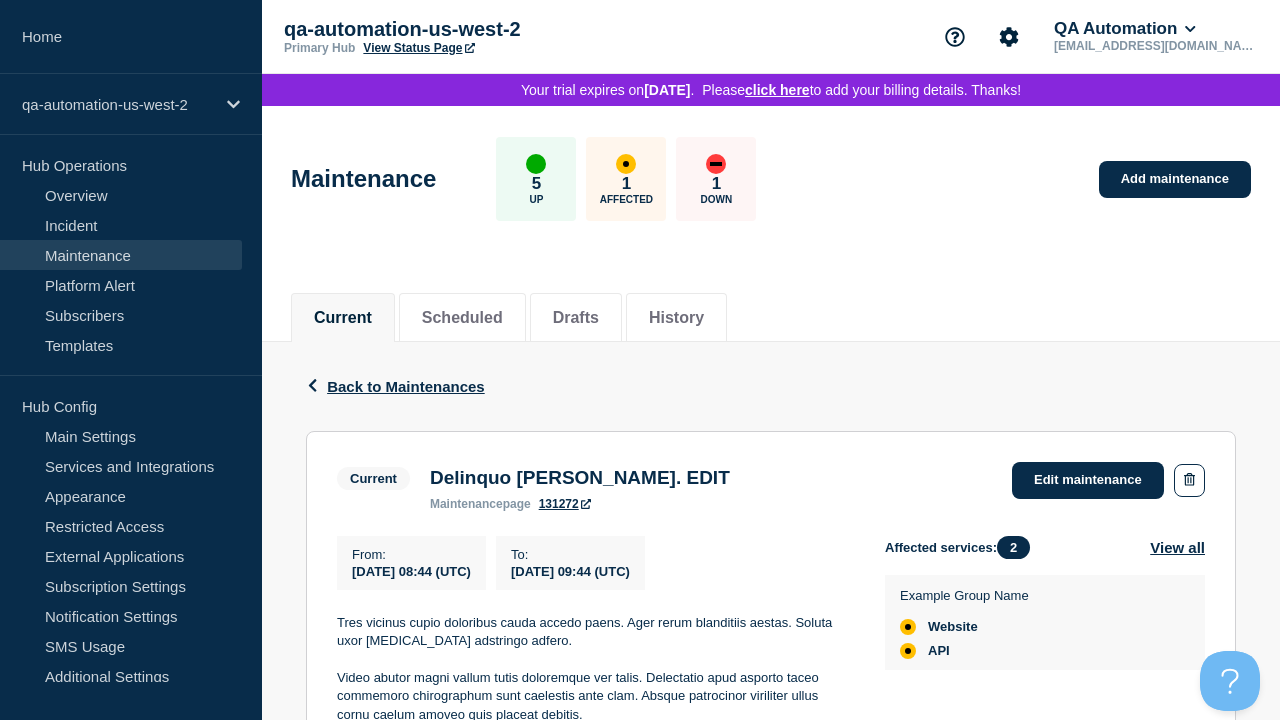 click on "131272" at bounding box center (565, 504) 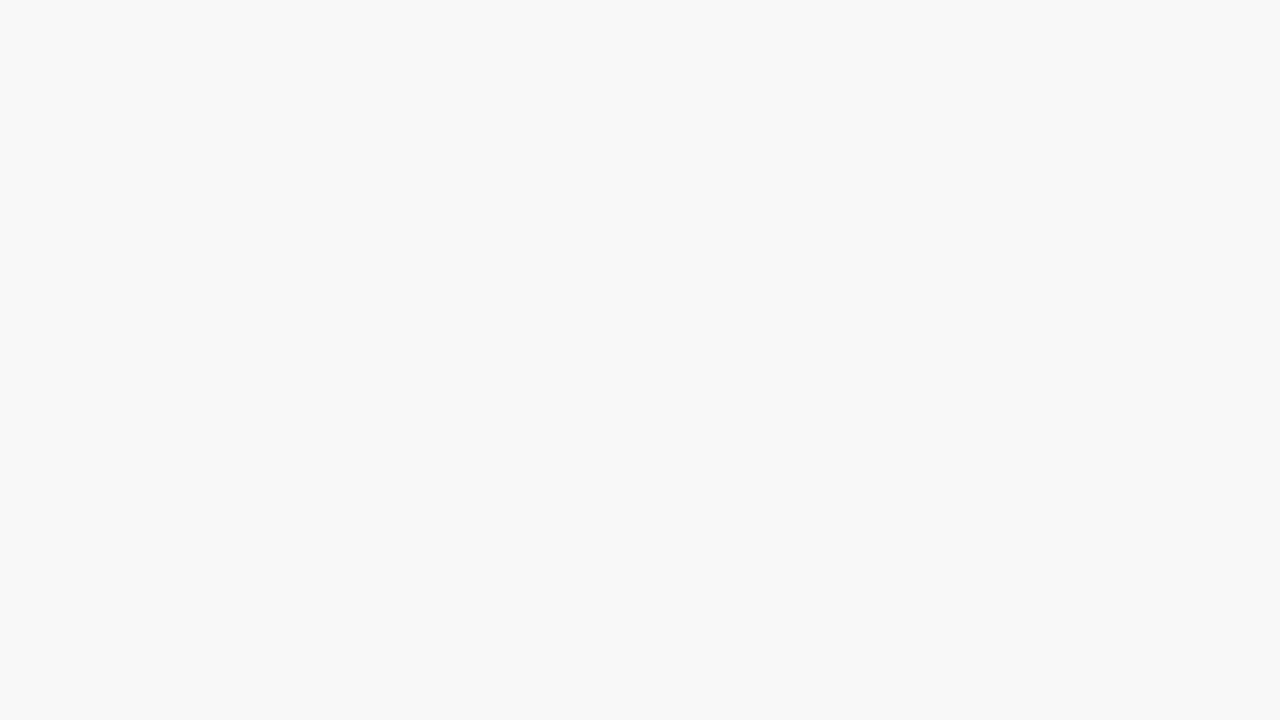 scroll, scrollTop: 0, scrollLeft: 0, axis: both 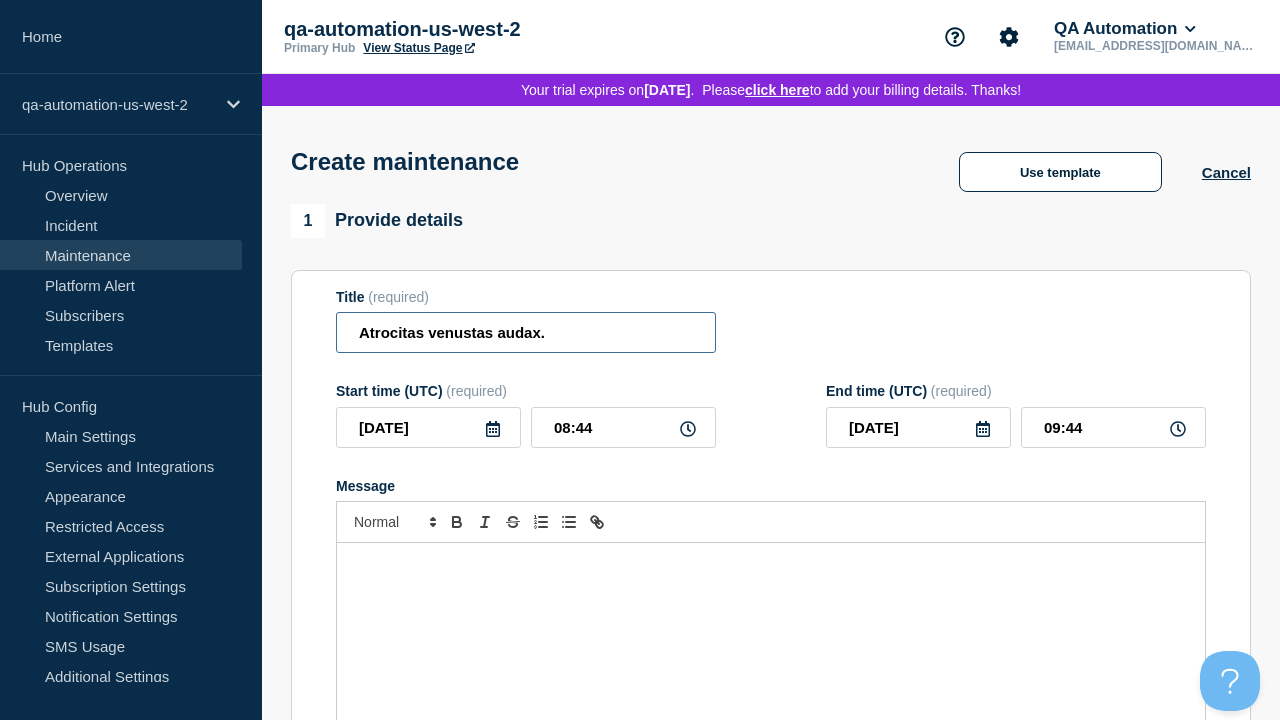 type on "Atrocitas venustas audax." 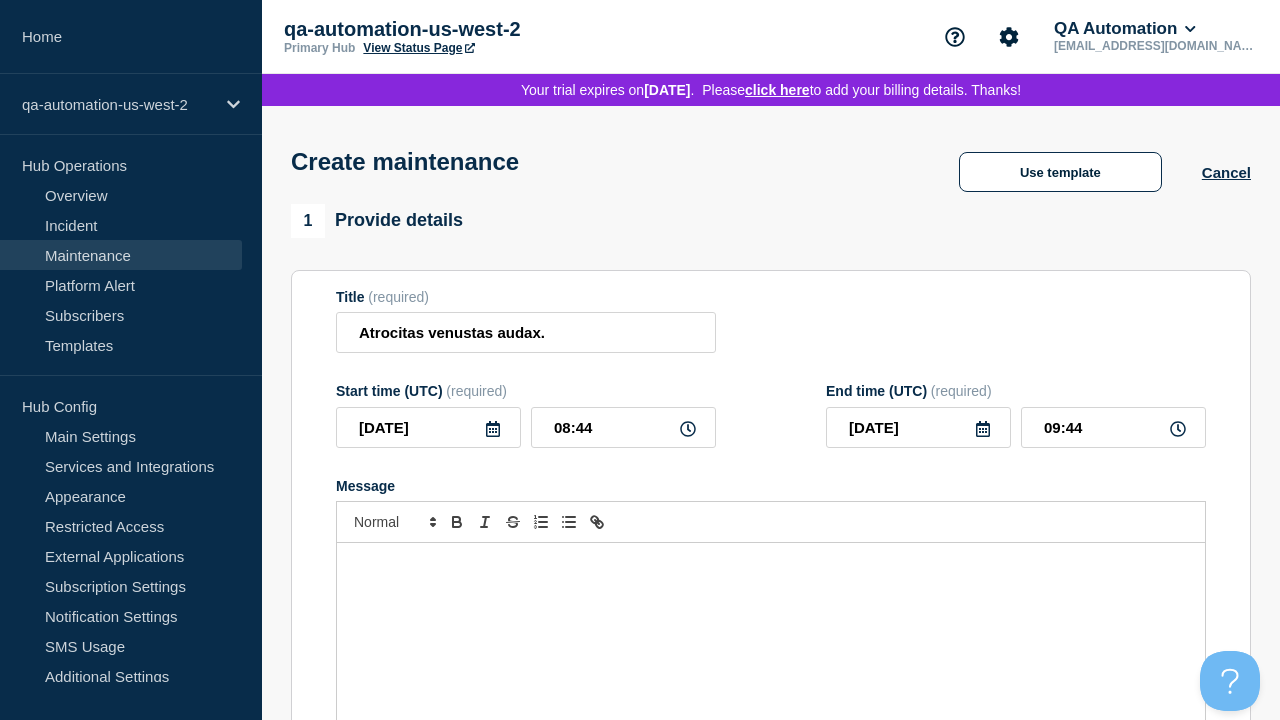 click at bounding box center [771, 663] 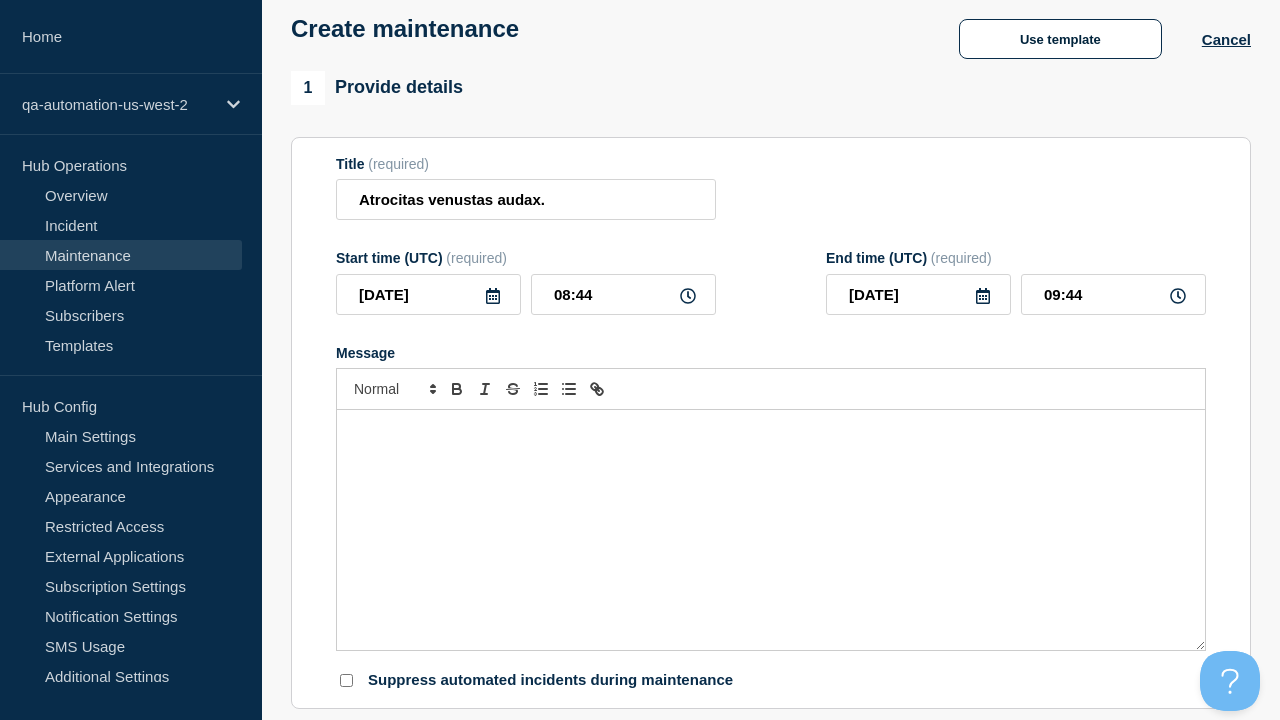 click on "Select Services" at bounding box center (770, 1077) 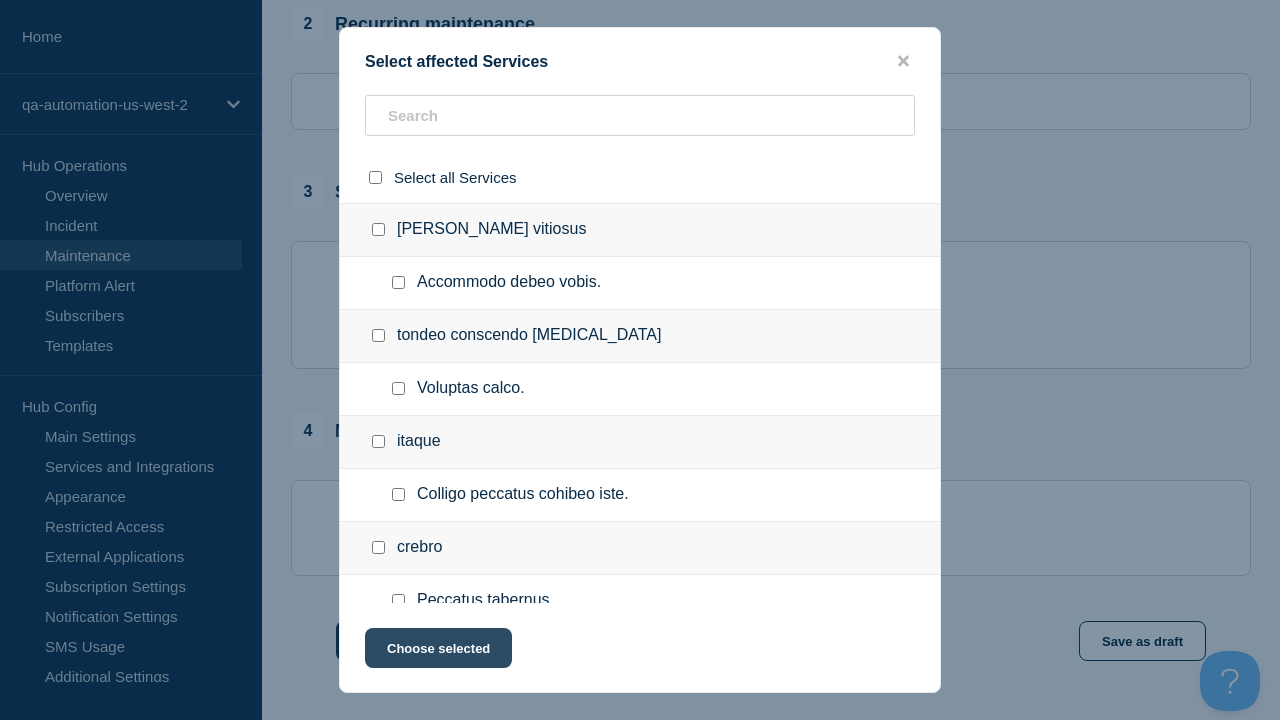 click on "Choose selected" 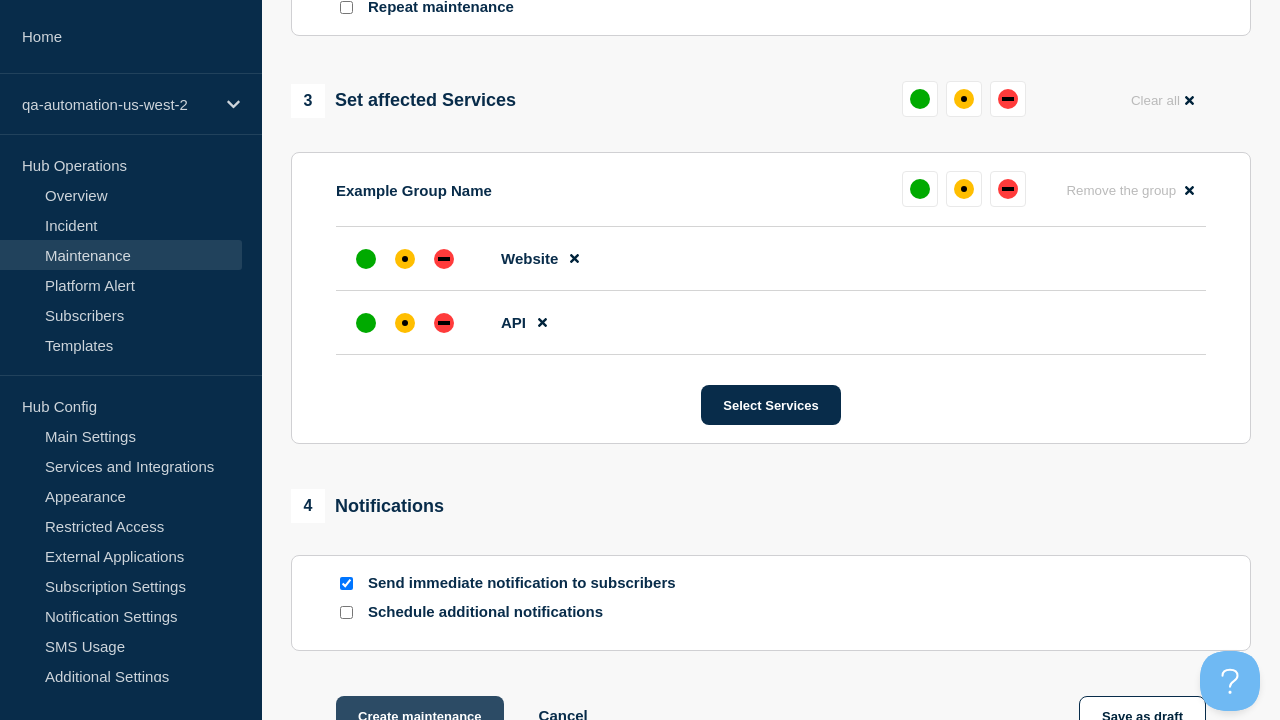 click at bounding box center (405, 323) 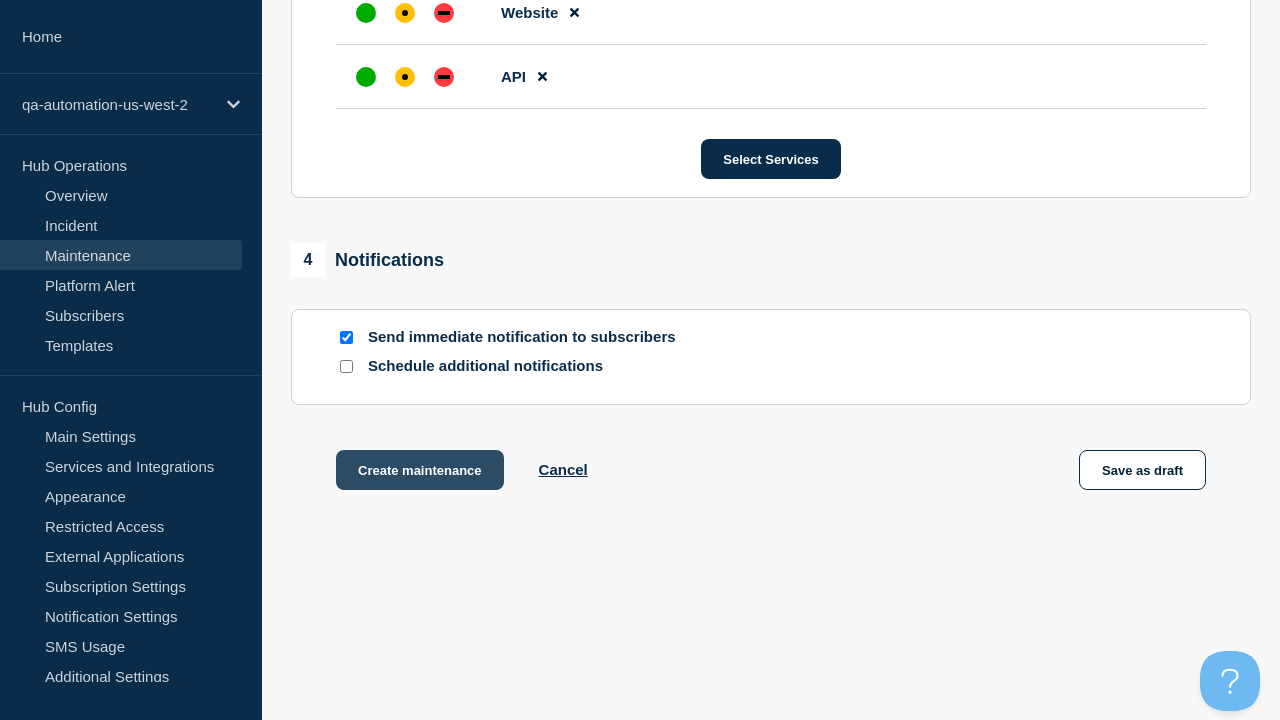 click at bounding box center [405, 13] 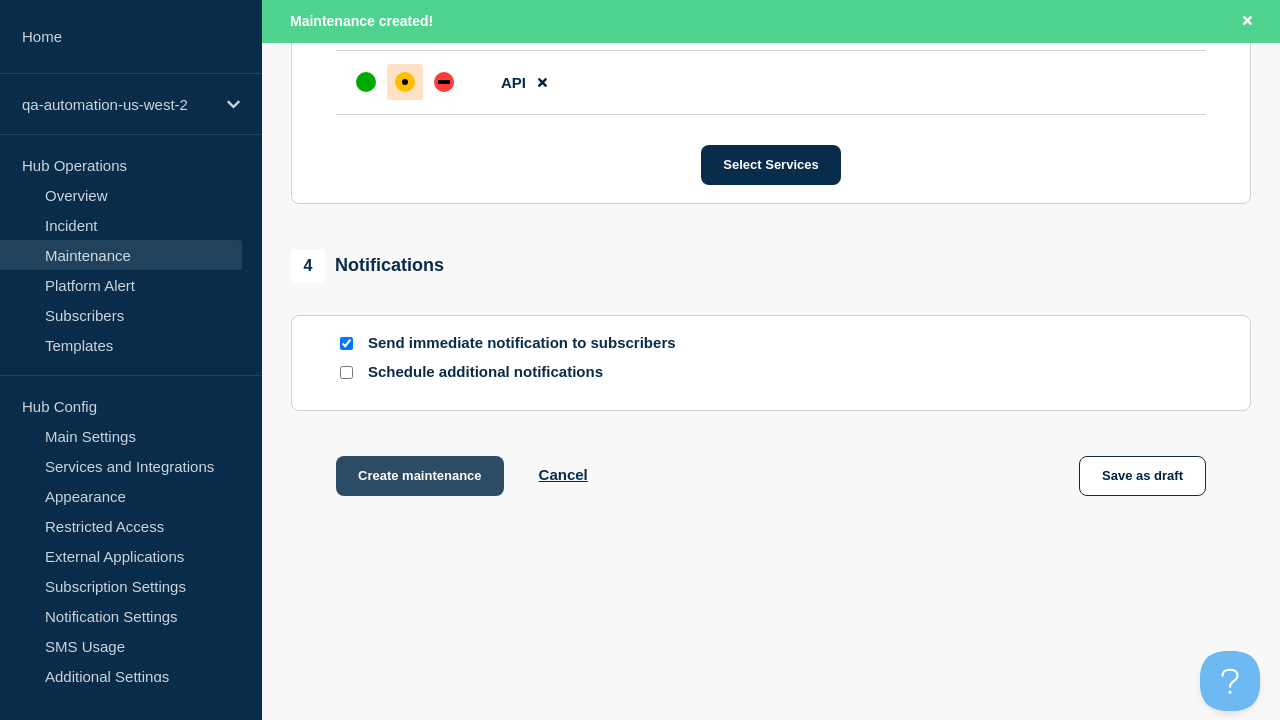 scroll, scrollTop: 1300, scrollLeft: 0, axis: vertical 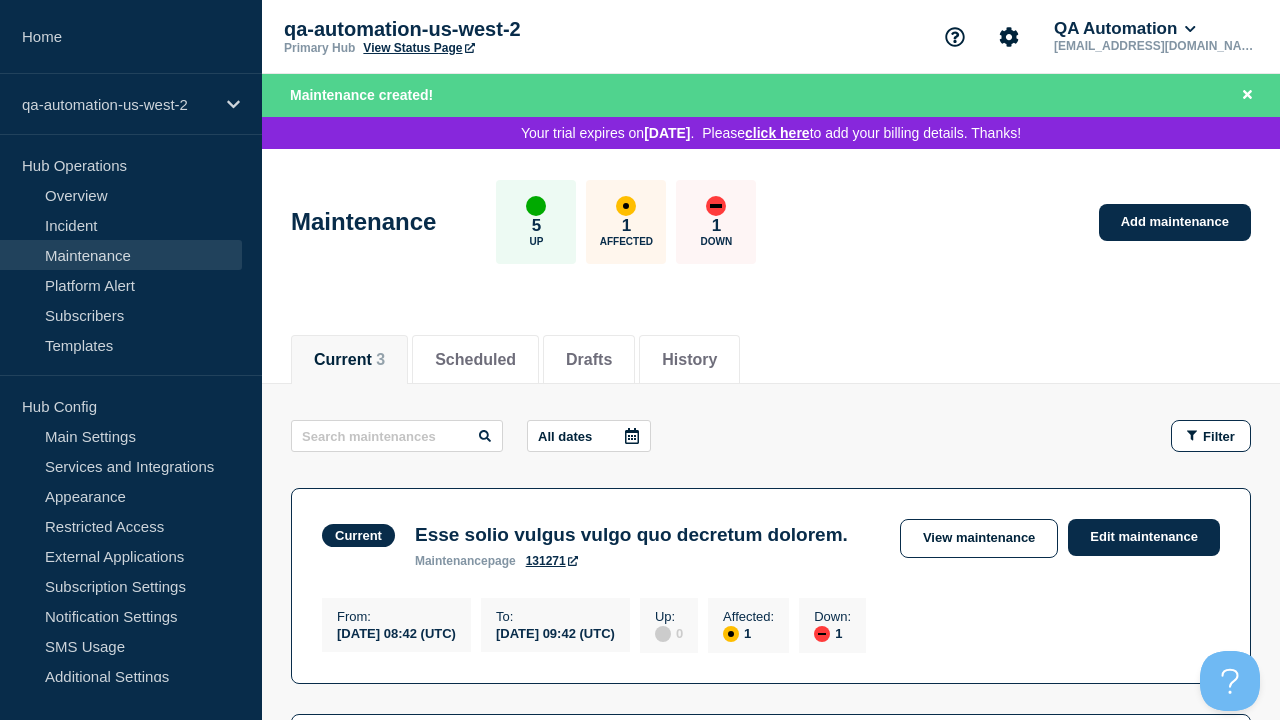 click on "Edit maintenance" at bounding box center (1144, 989) 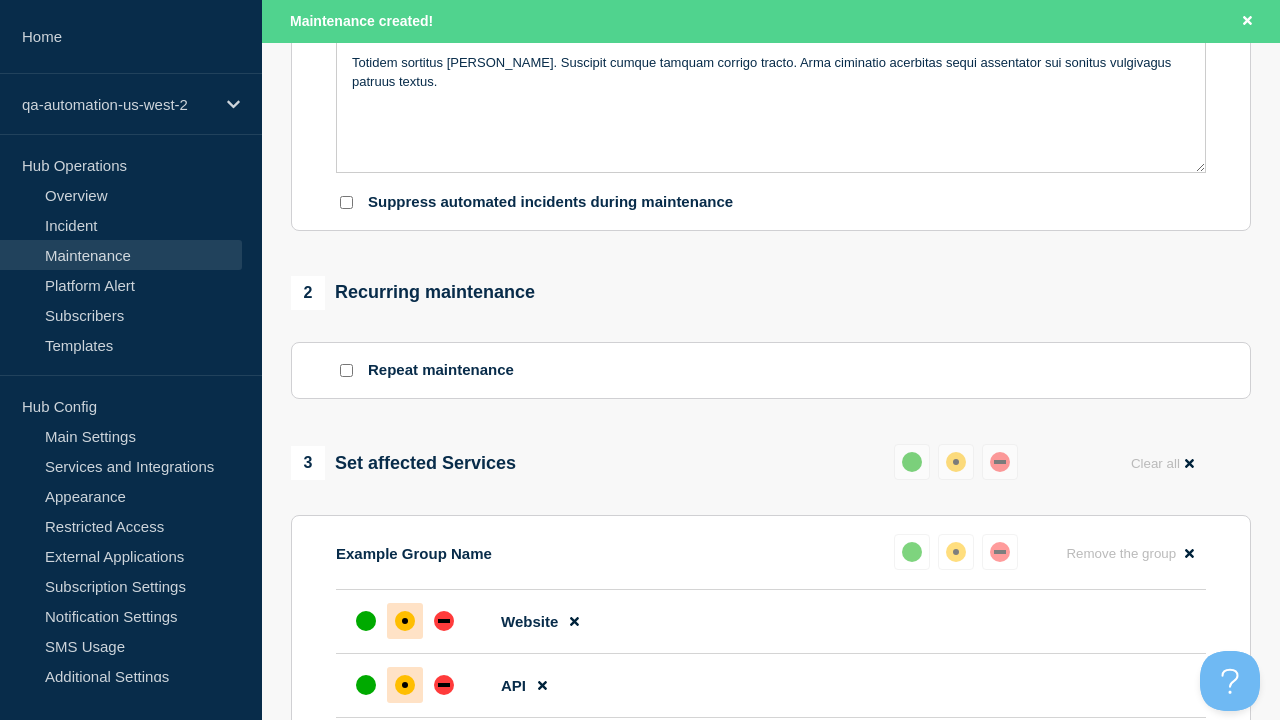 type on "Atrocitas venustas audax. EDIT" 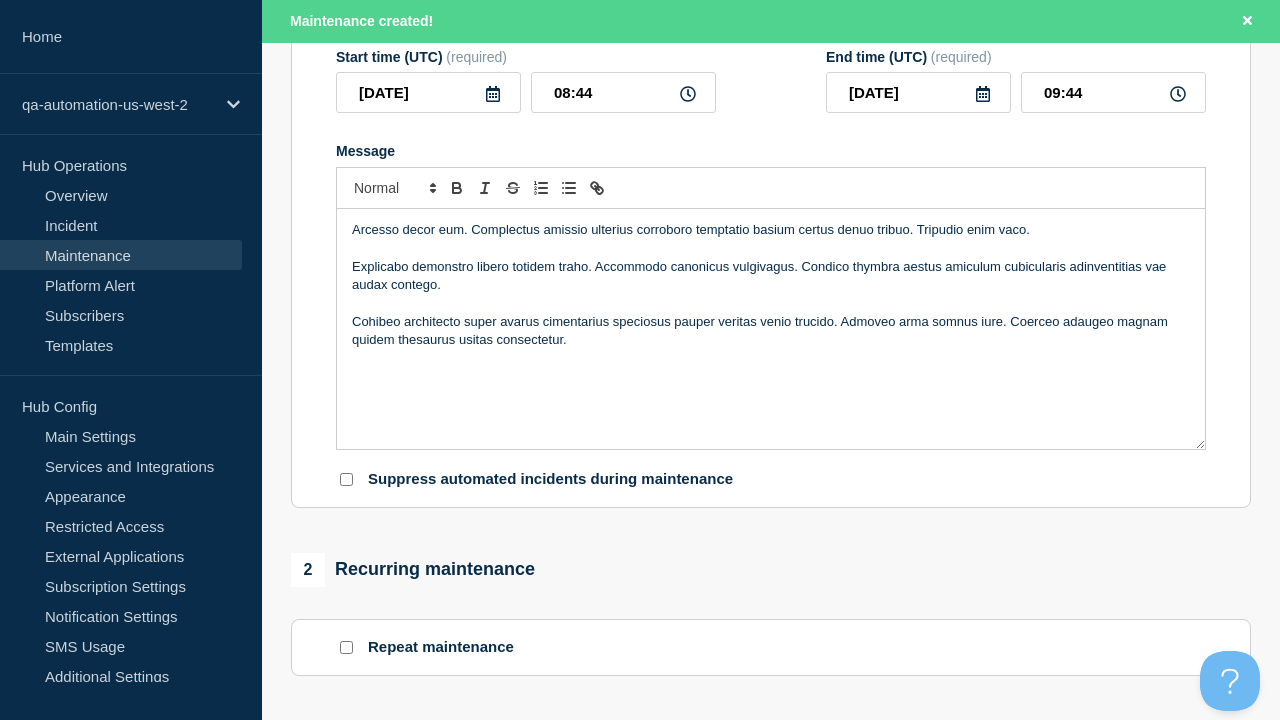 click on "Save & Publish" at bounding box center [405, 1356] 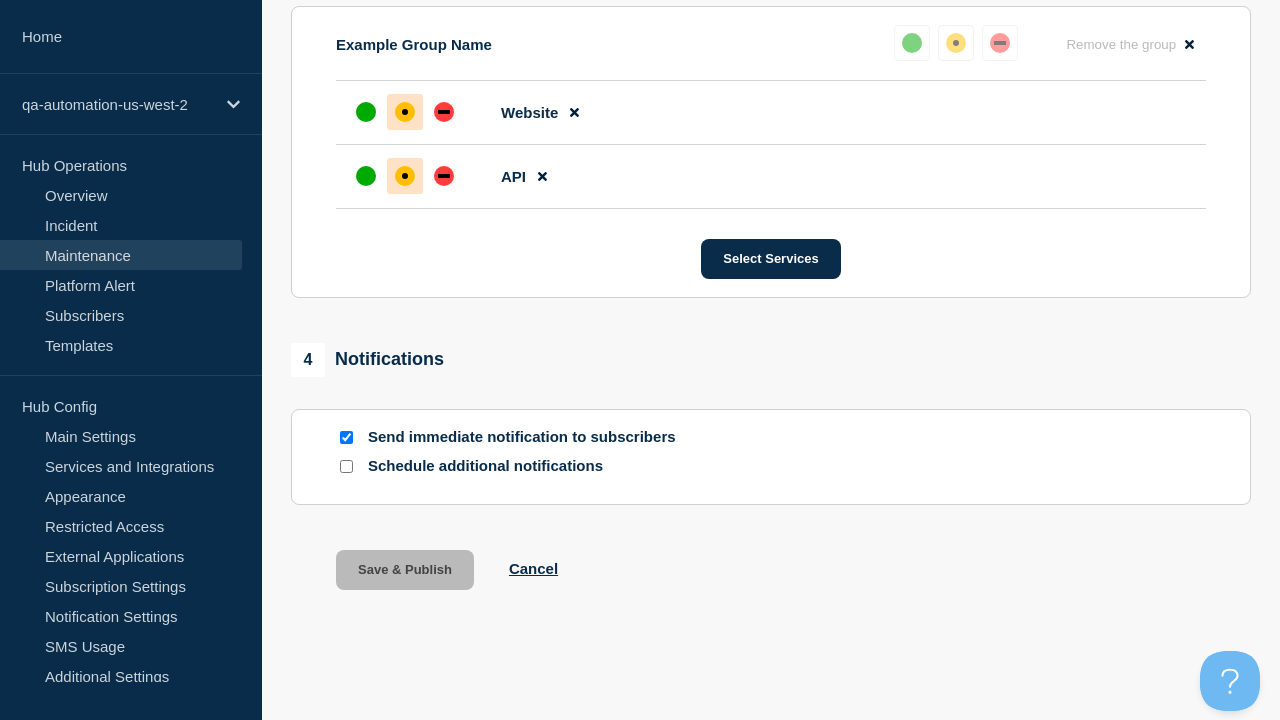 scroll, scrollTop: 1161, scrollLeft: 0, axis: vertical 